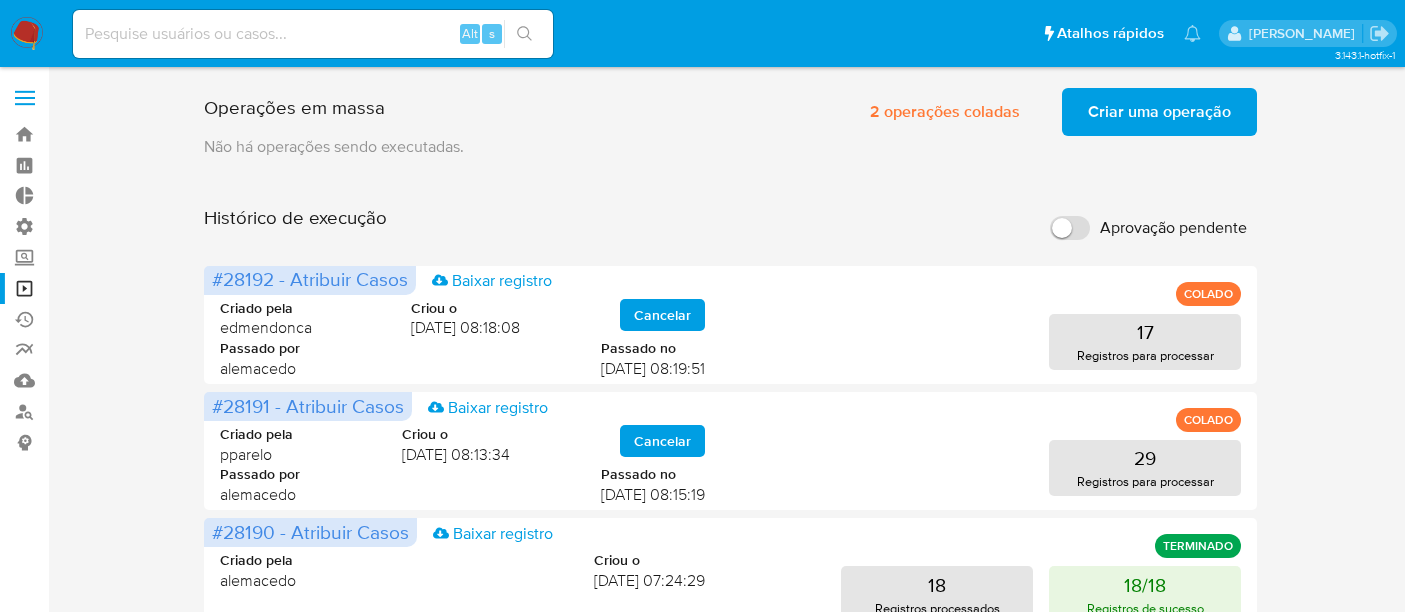 scroll, scrollTop: 0, scrollLeft: 0, axis: both 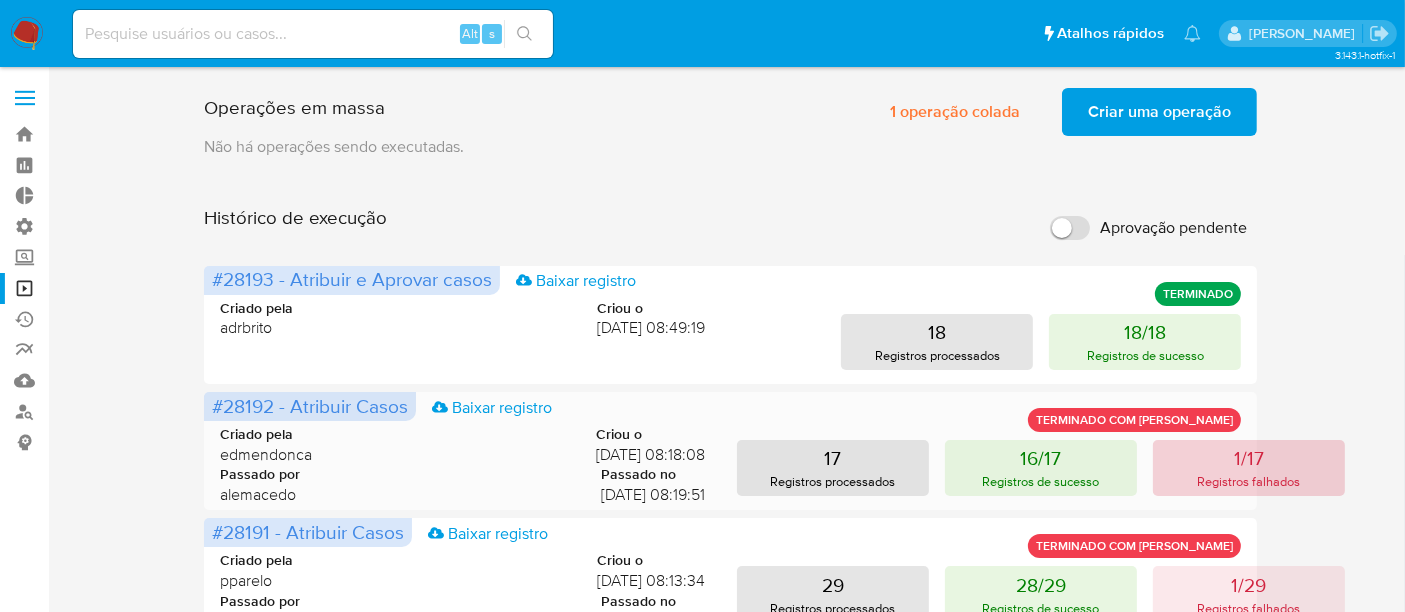 click on "1/17" at bounding box center (1249, 458) 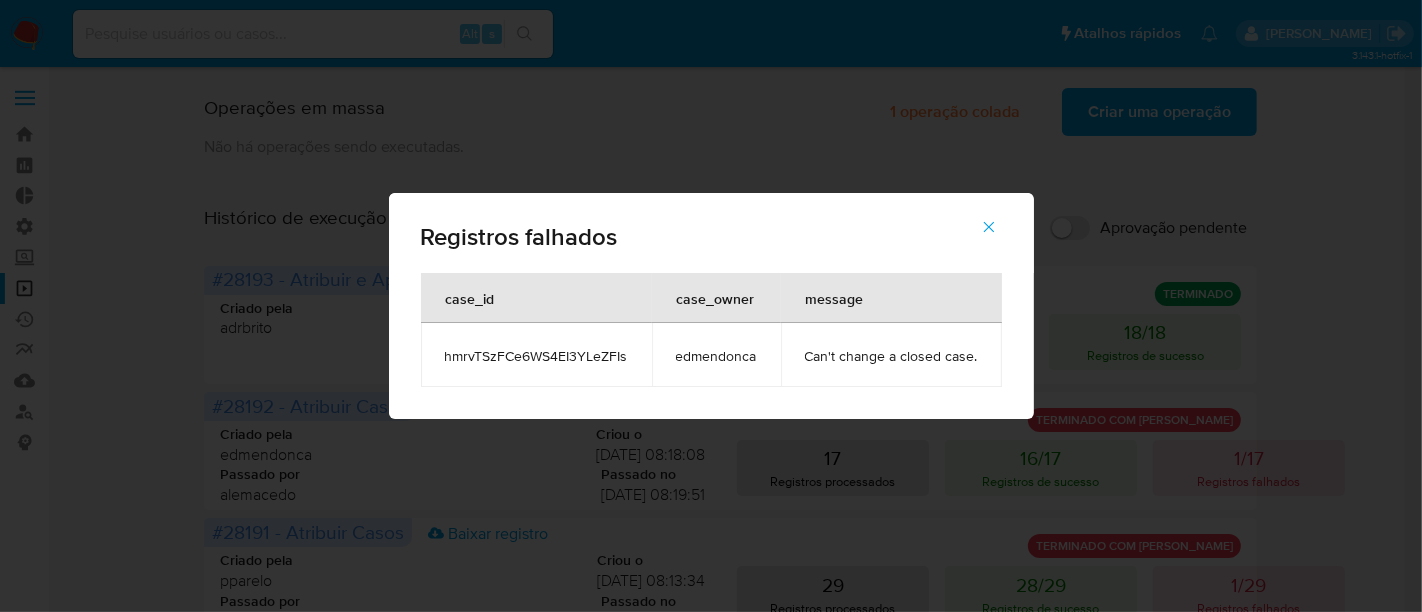 click 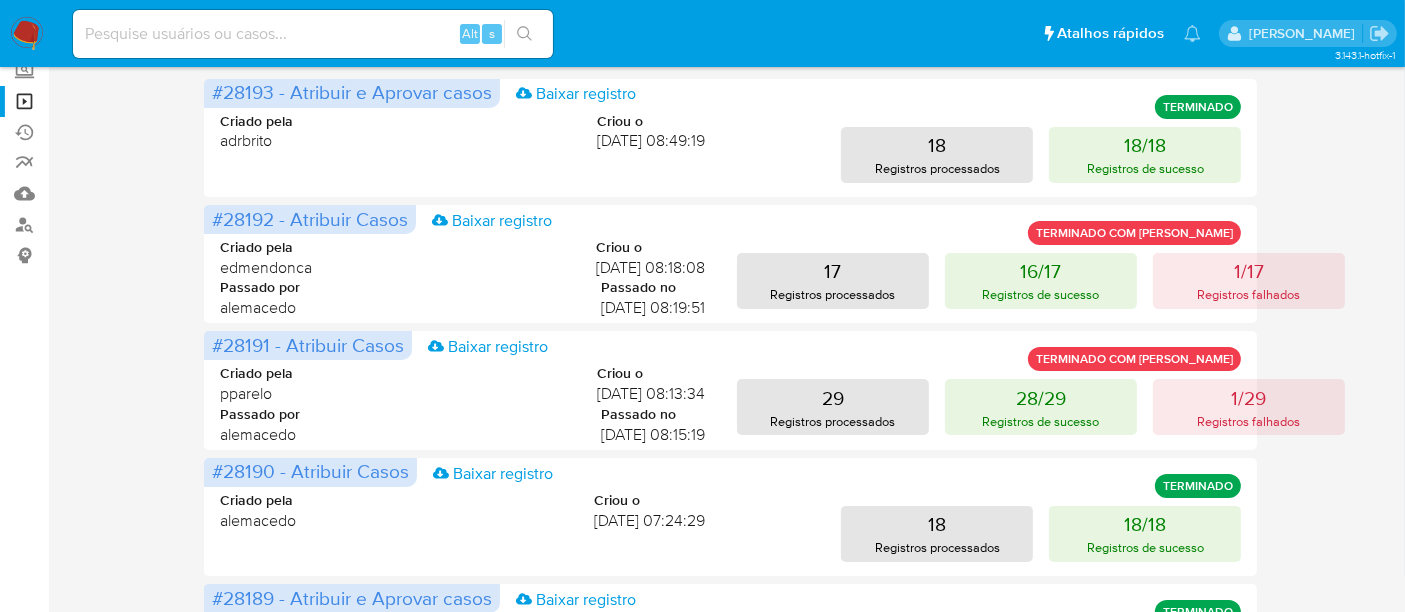 scroll, scrollTop: 222, scrollLeft: 0, axis: vertical 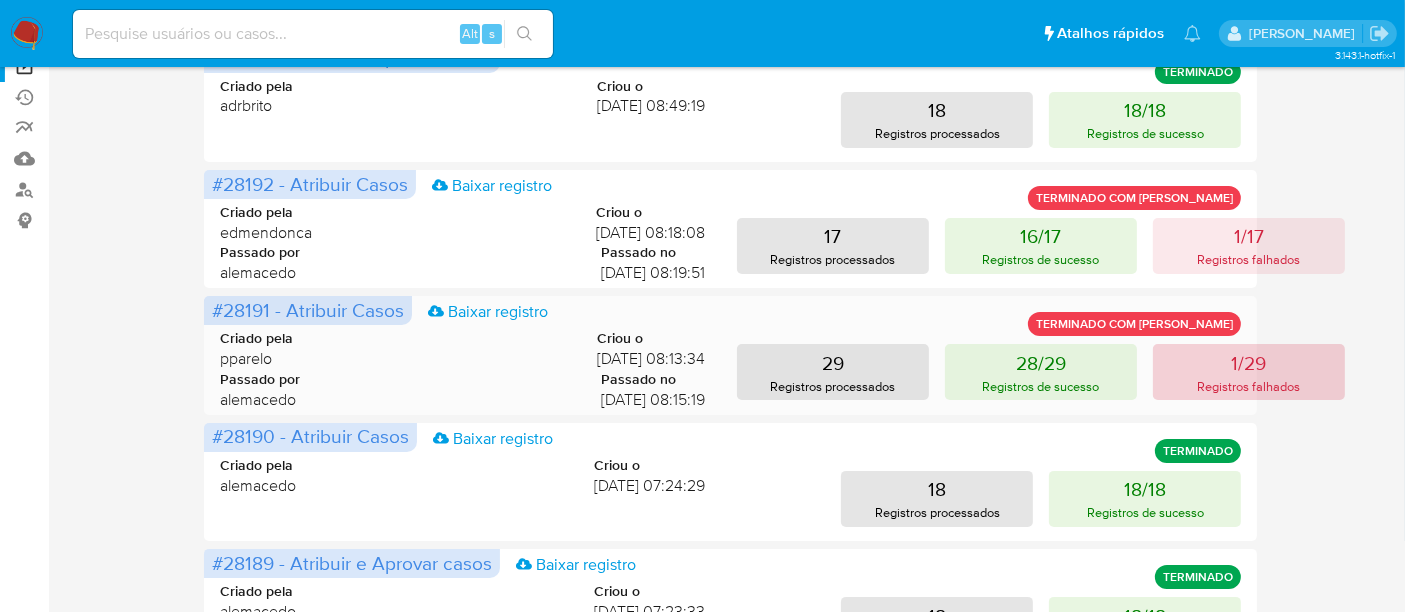 click on "1/29" at bounding box center [1248, 363] 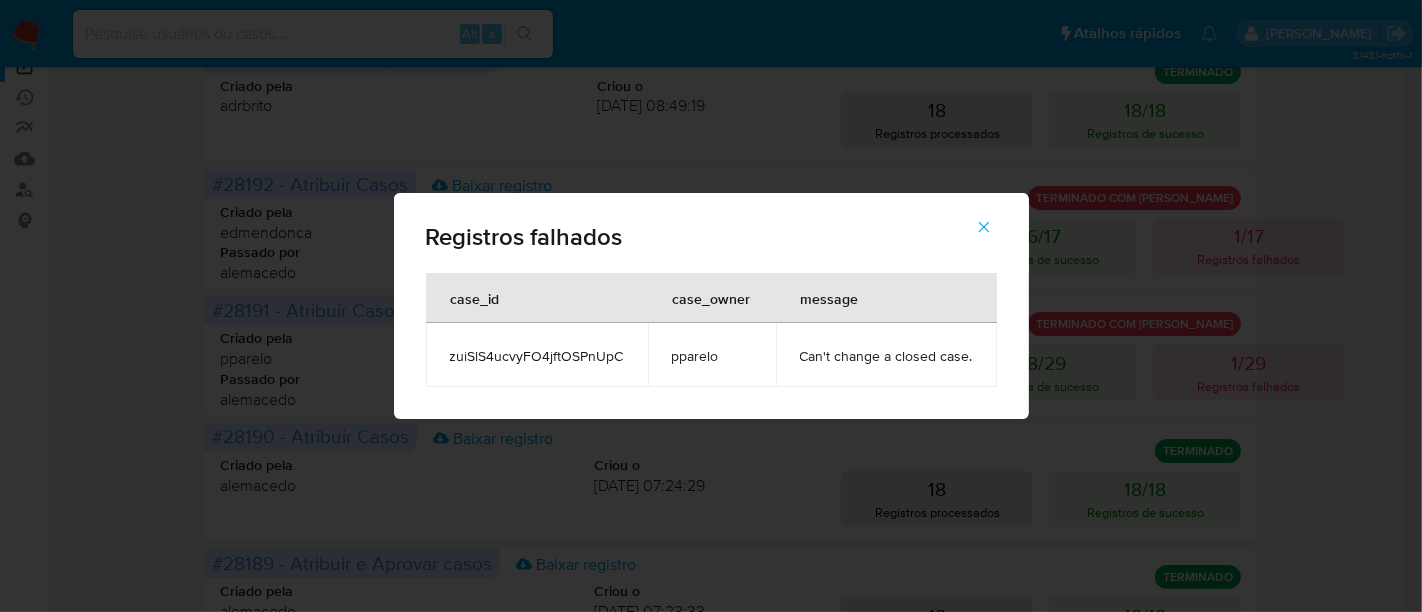 click 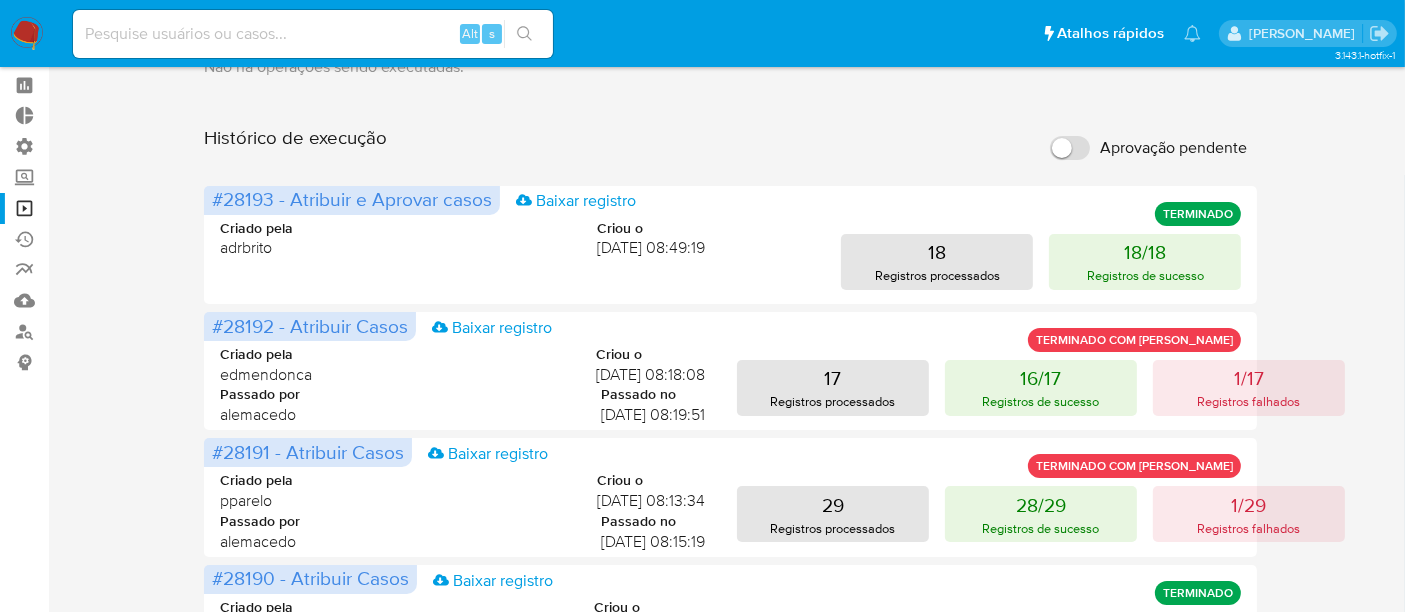 scroll, scrollTop: 0, scrollLeft: 0, axis: both 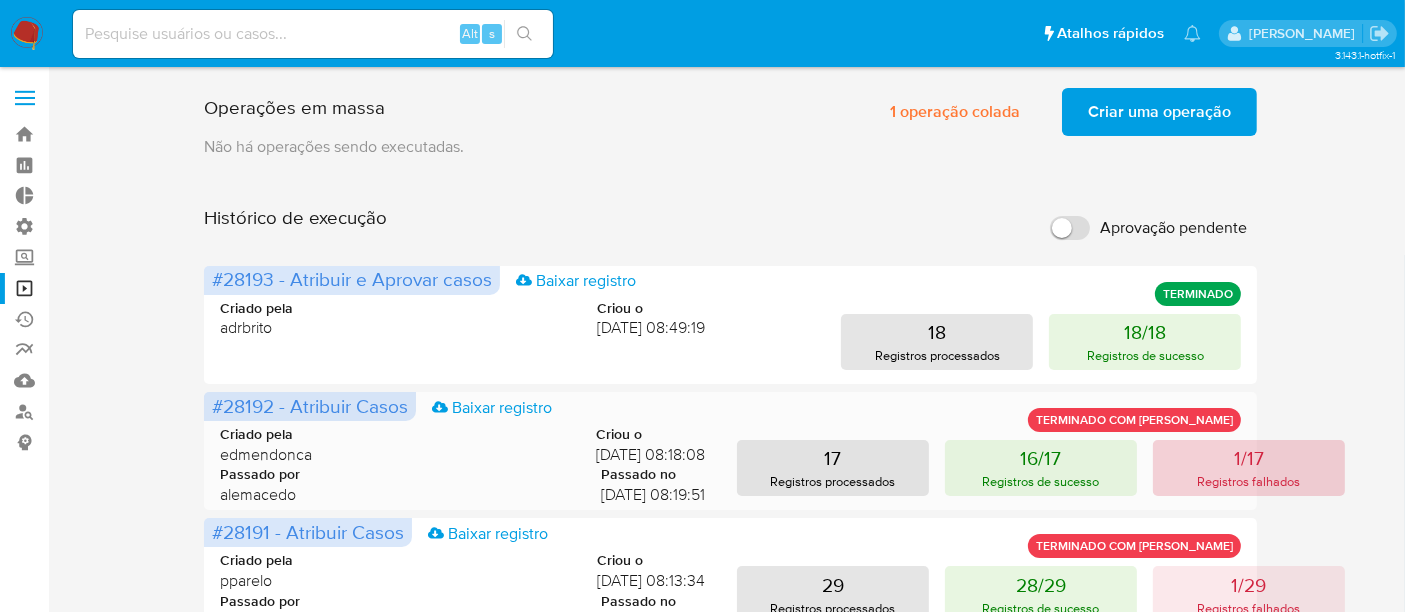 click on "1/17" at bounding box center (1249, 458) 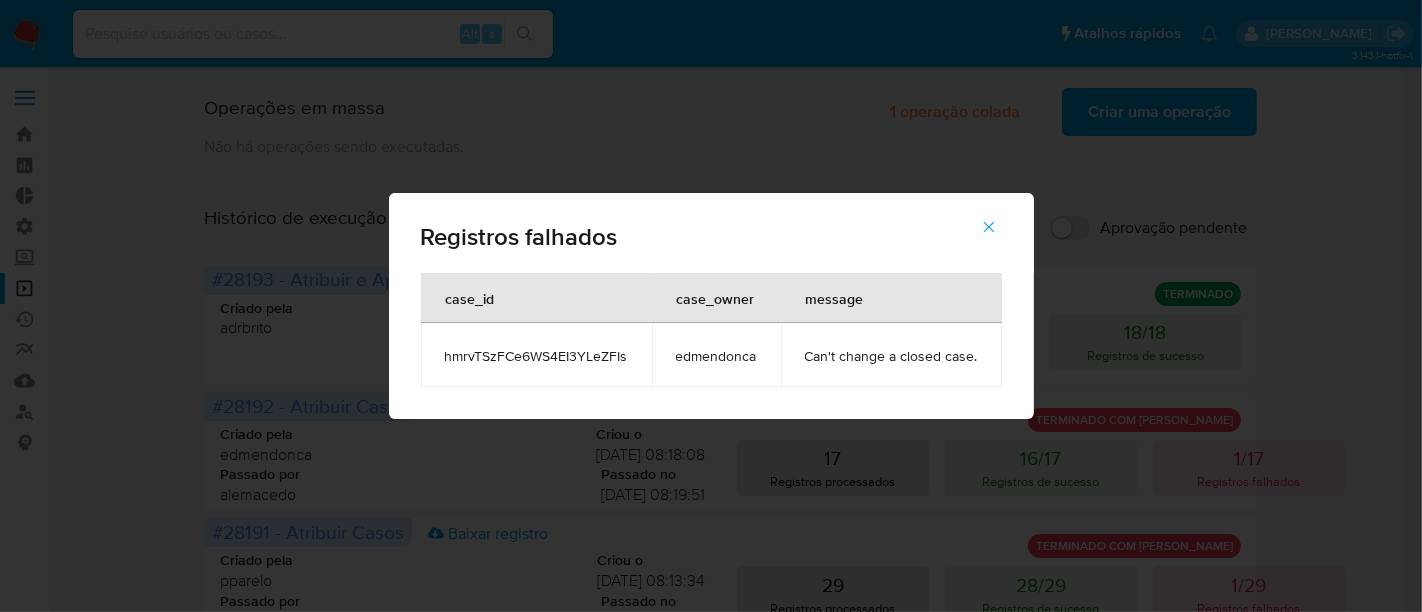 click 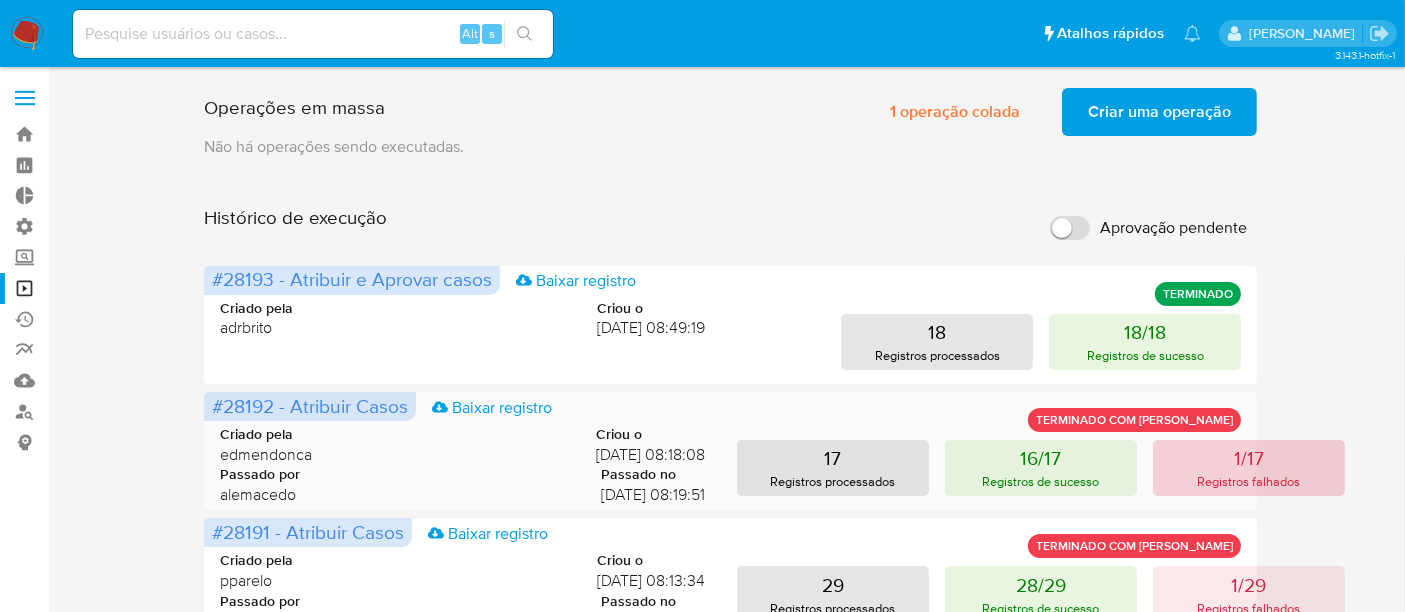 click on "1/17" at bounding box center [1249, 458] 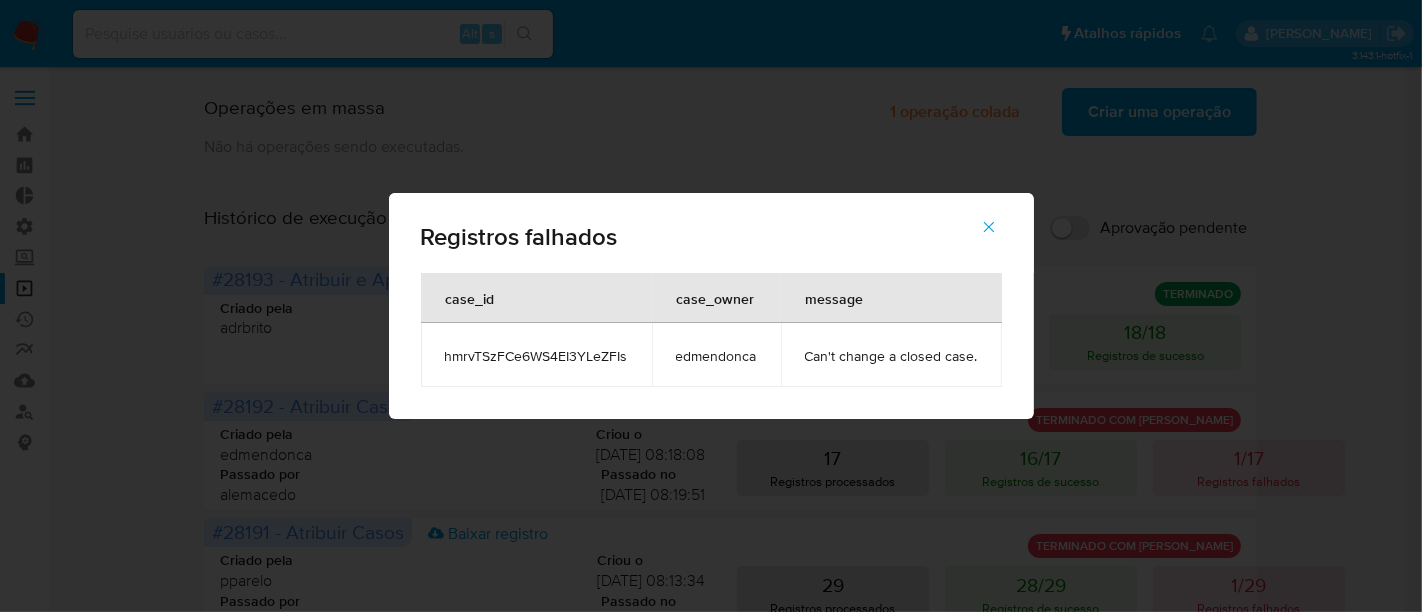 click 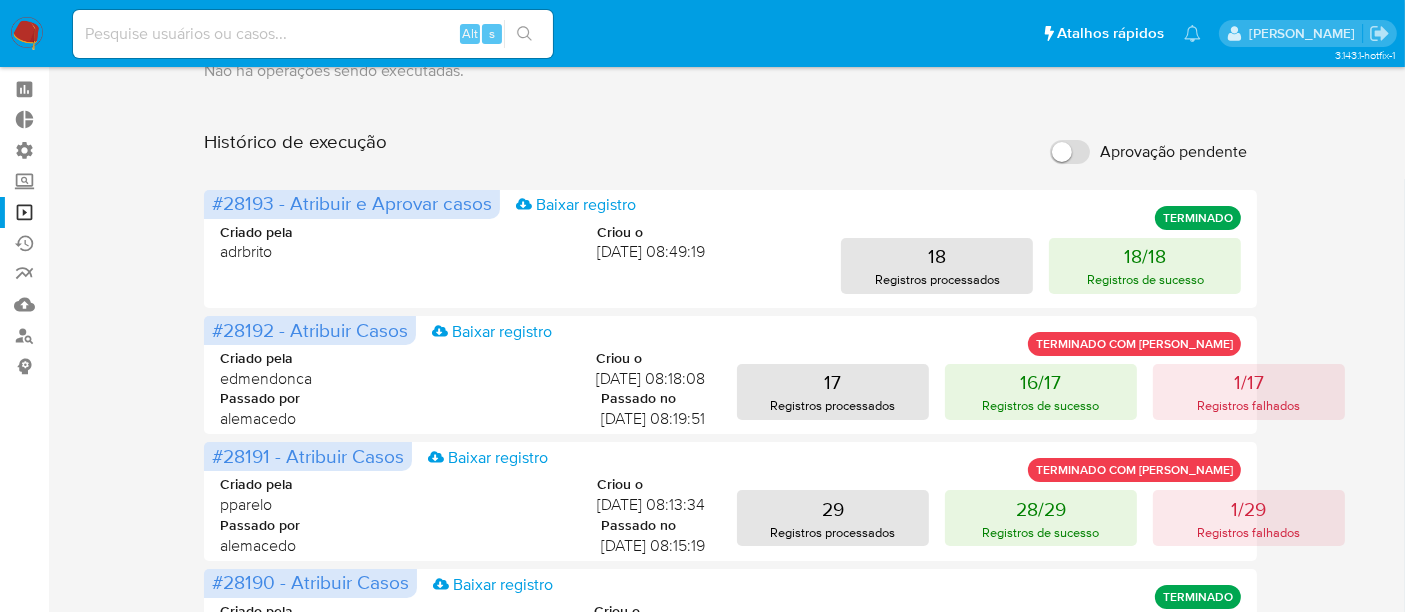 scroll, scrollTop: 111, scrollLeft: 0, axis: vertical 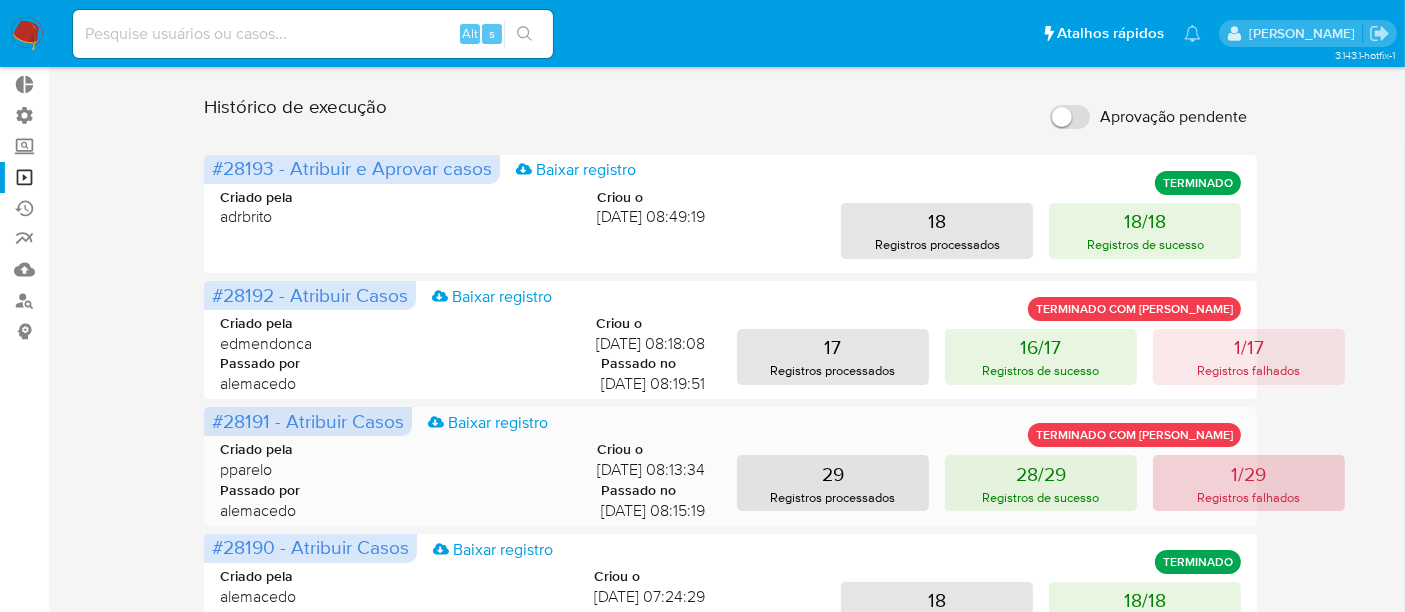 click on "1/29 Registros falhados" at bounding box center (1249, 483) 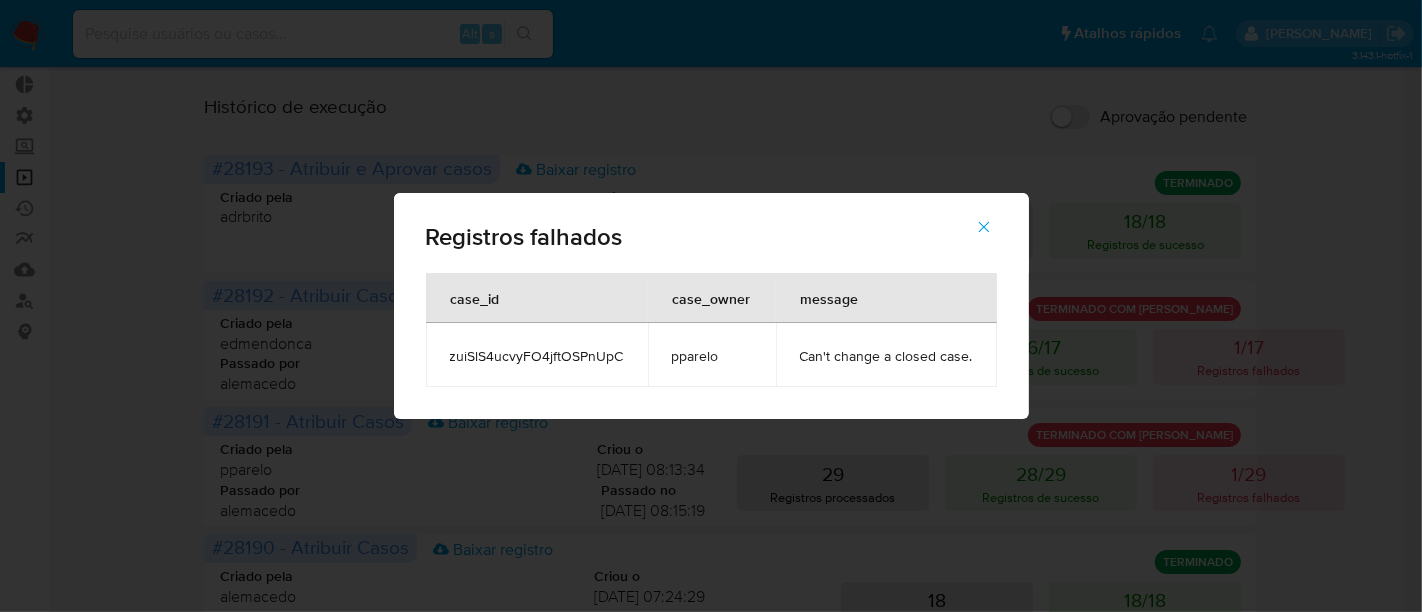 click 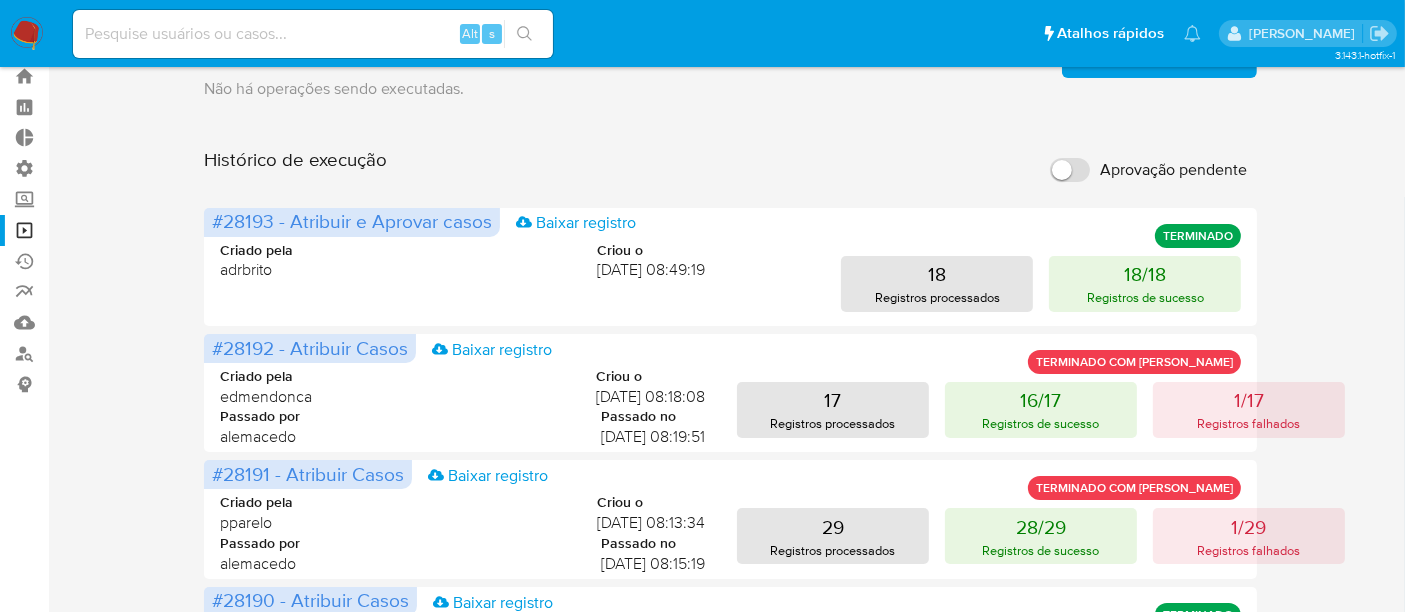 scroll, scrollTop: 0, scrollLeft: 0, axis: both 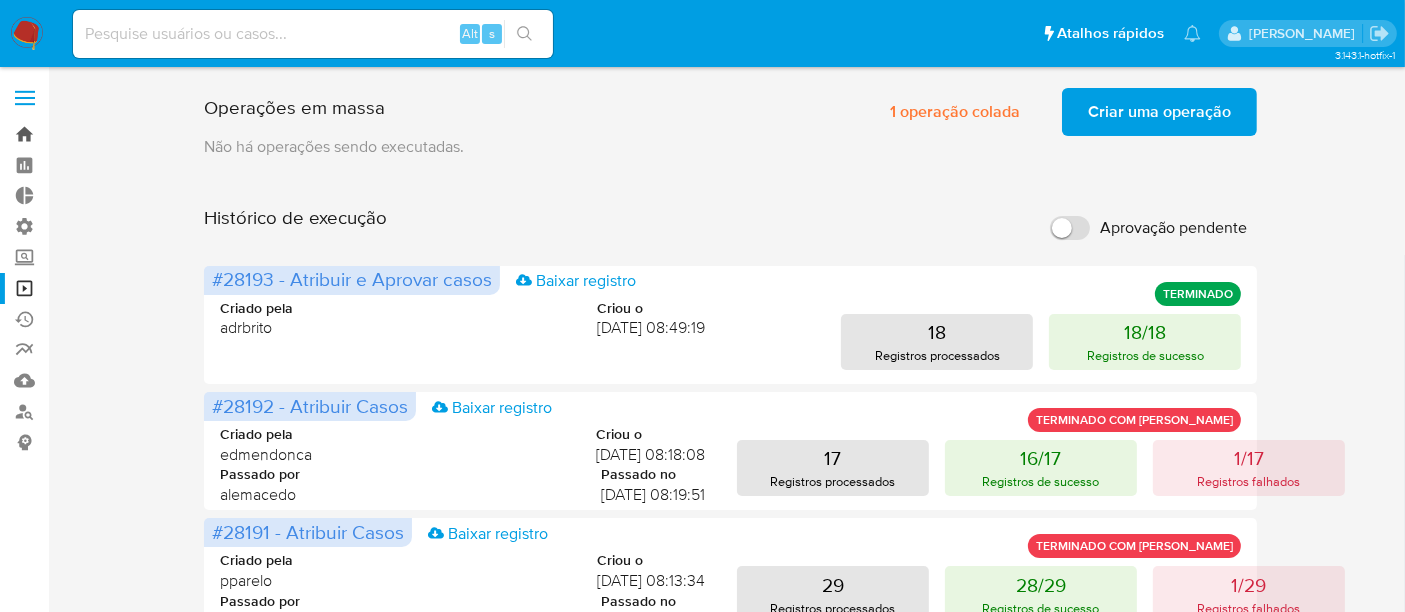 click on "Bandeja" at bounding box center (119, 134) 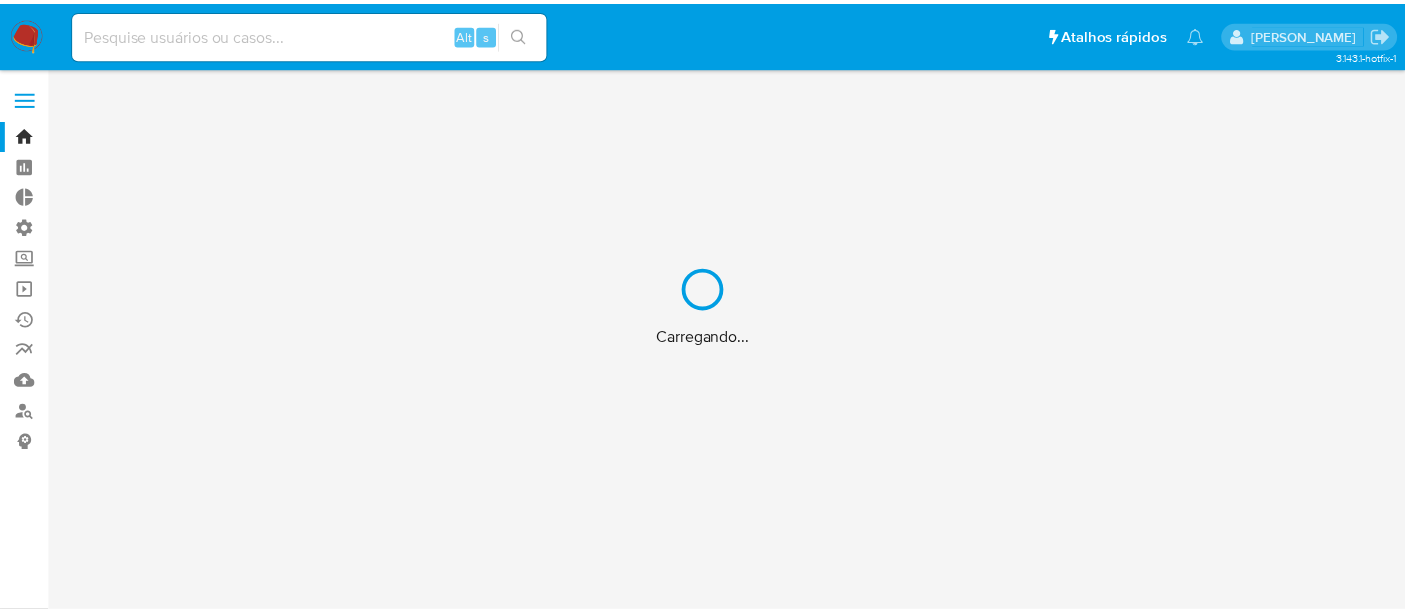scroll, scrollTop: 0, scrollLeft: 0, axis: both 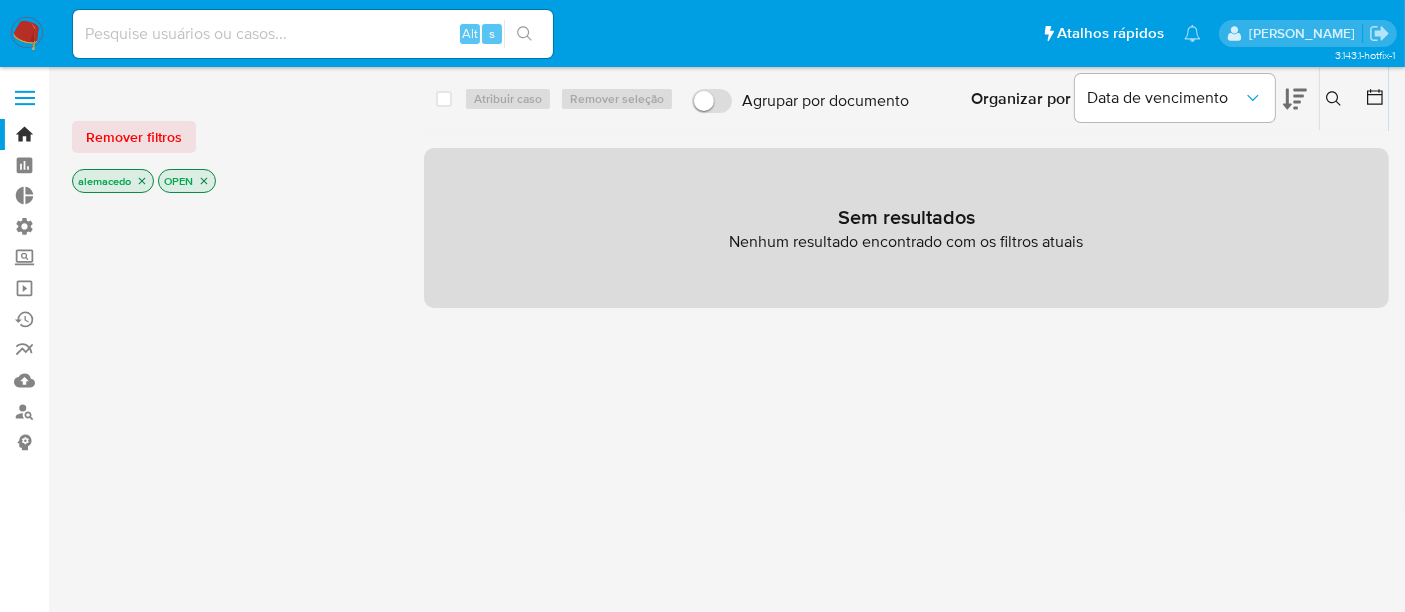 click 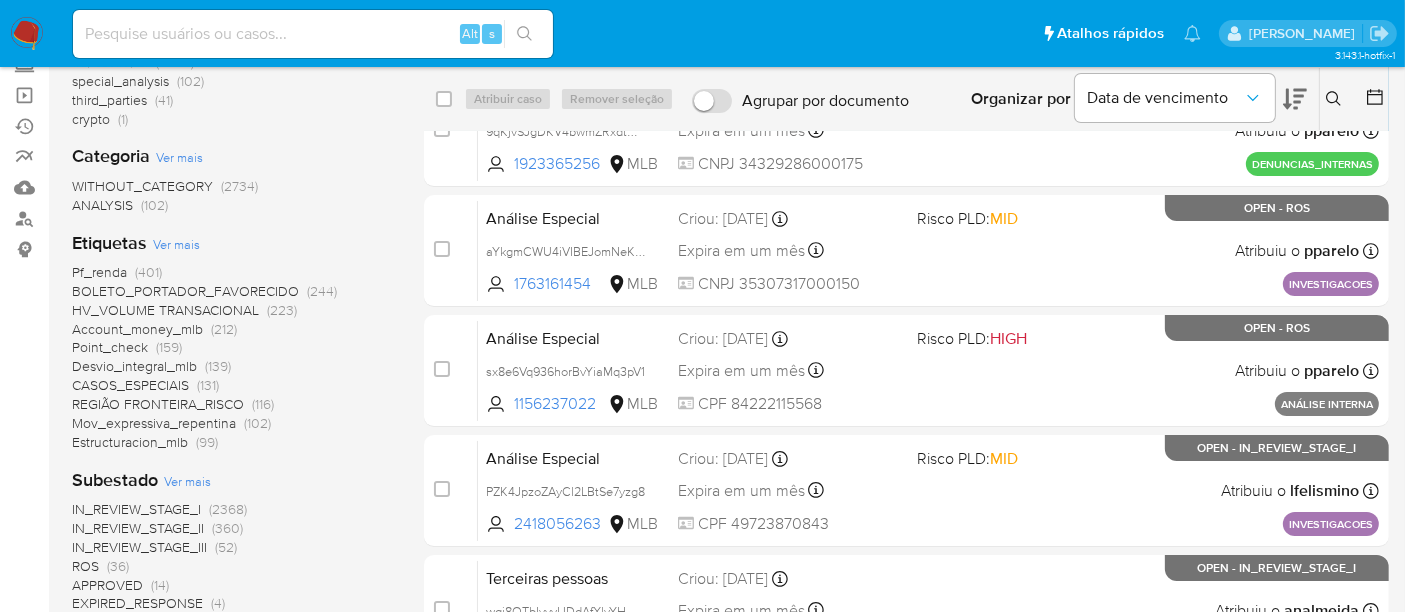 scroll, scrollTop: 222, scrollLeft: 0, axis: vertical 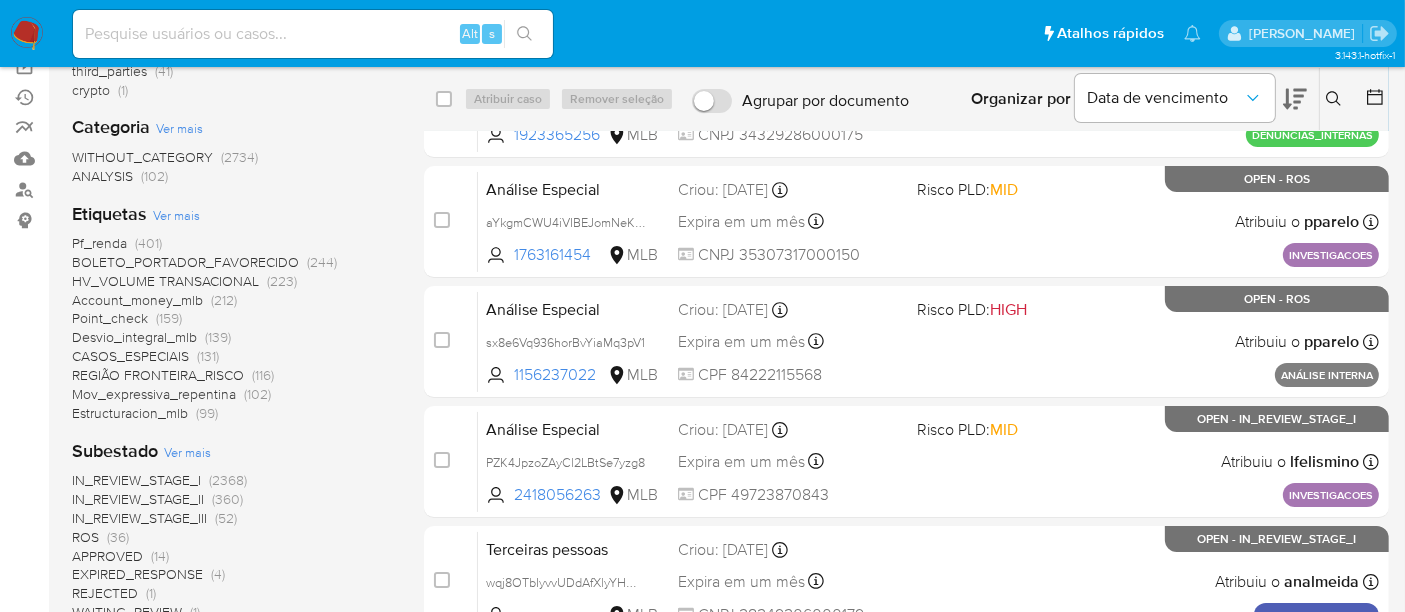 click on "(52)" at bounding box center (226, 518) 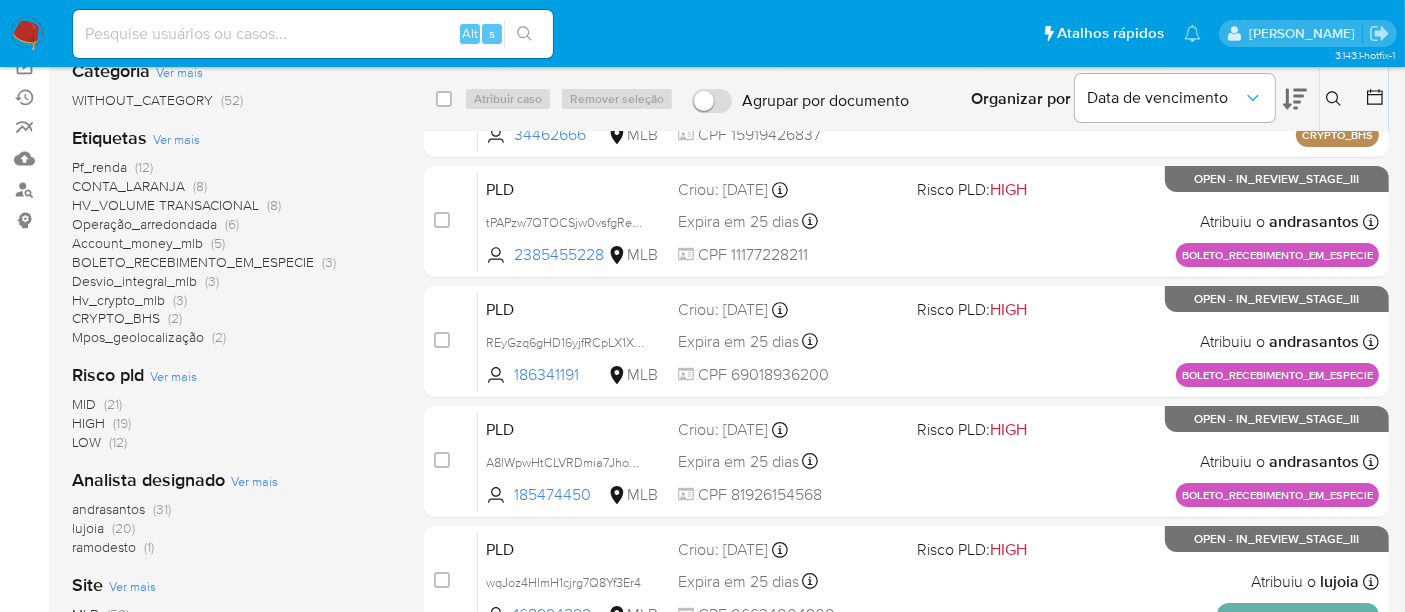scroll, scrollTop: 333, scrollLeft: 0, axis: vertical 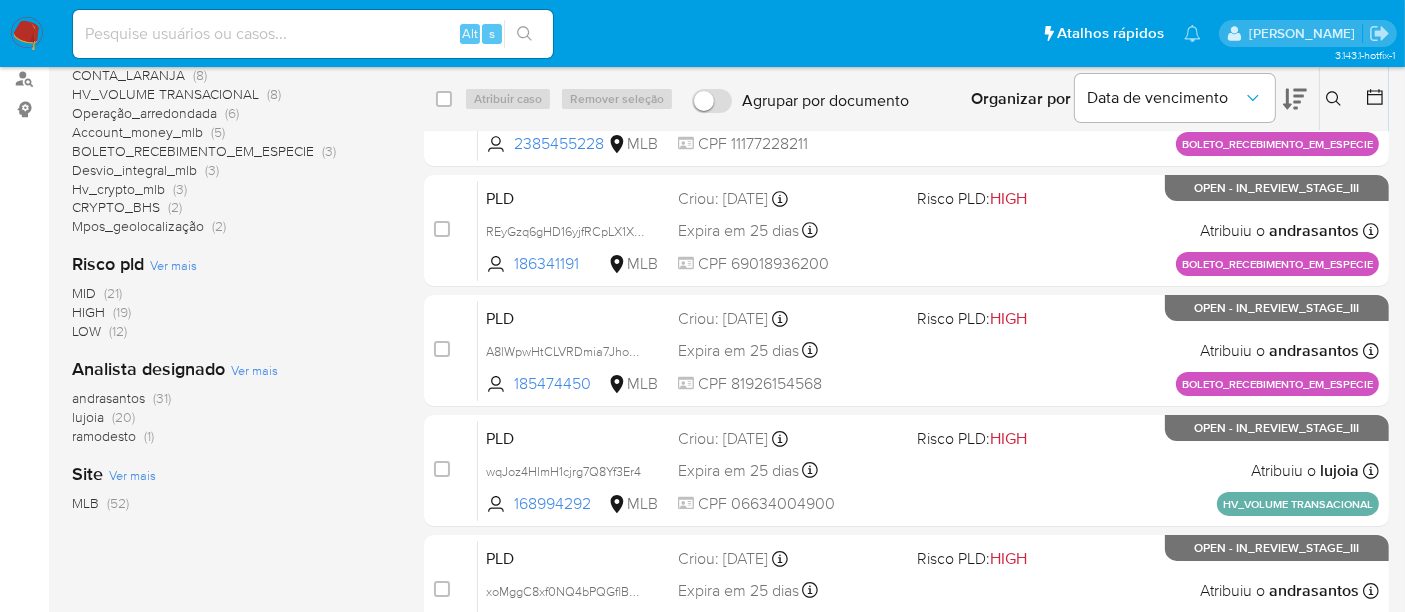 click on "ramodesto" at bounding box center [104, 436] 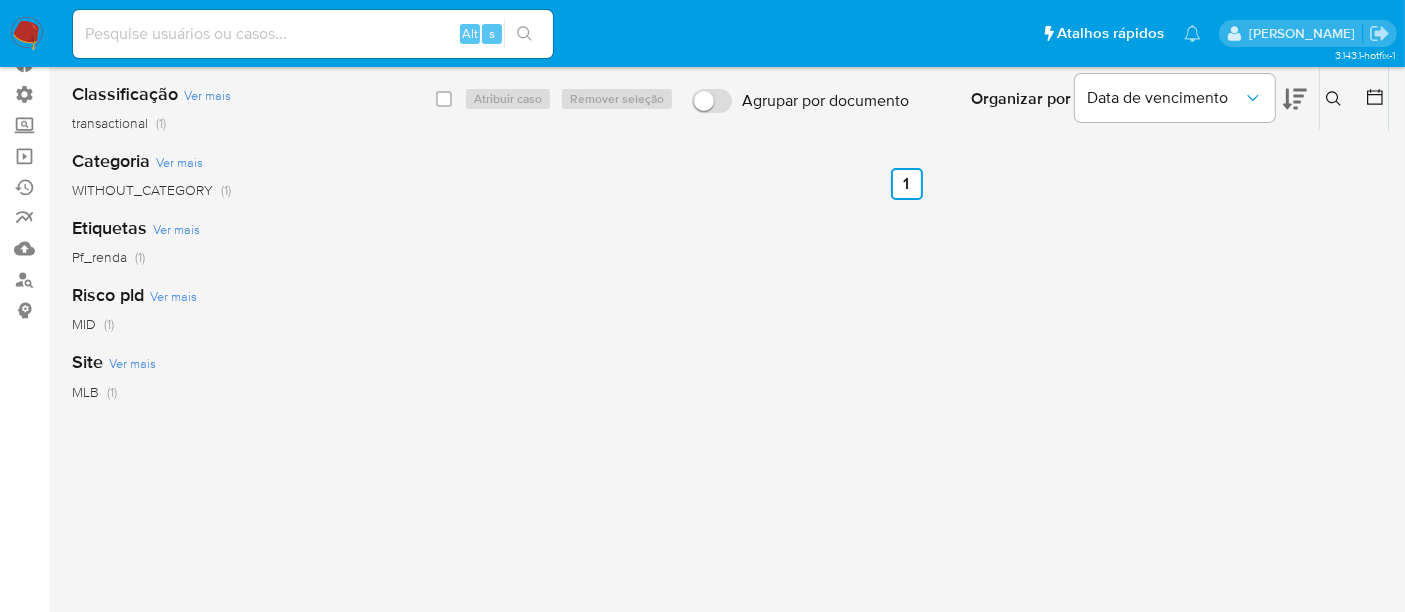 scroll, scrollTop: 0, scrollLeft: 0, axis: both 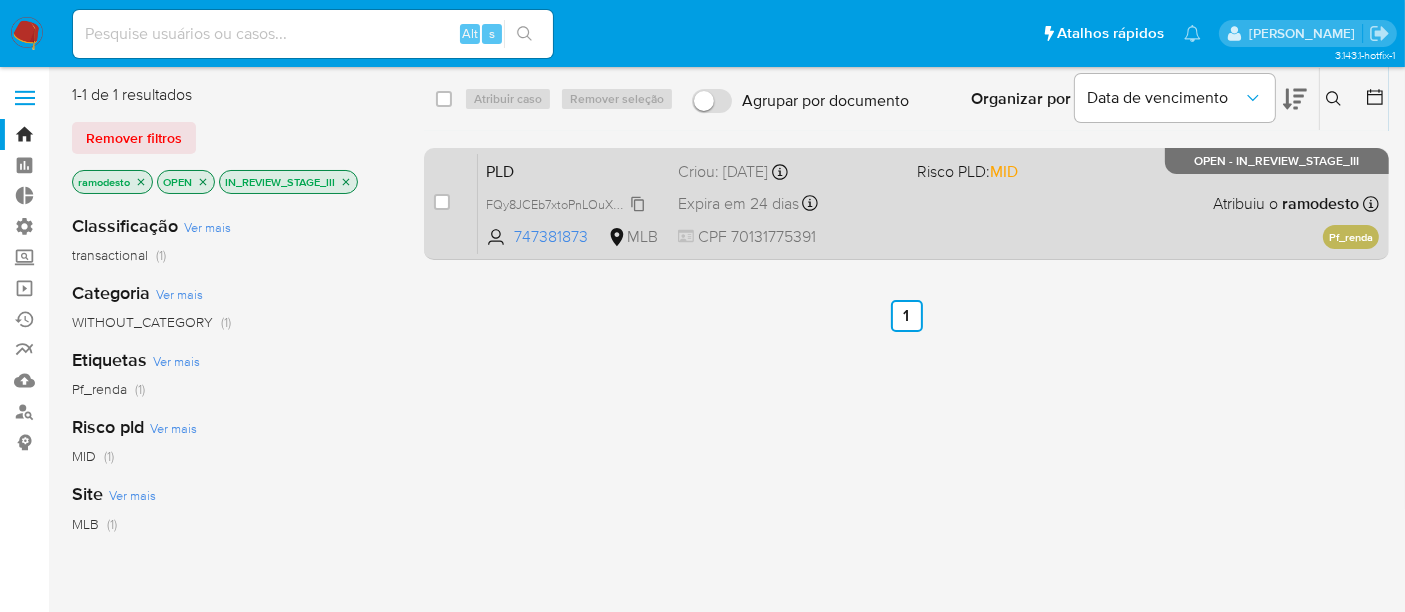click on "FQy8JCEb7xtoPnLOuX9qi8i4" at bounding box center (566, 203) 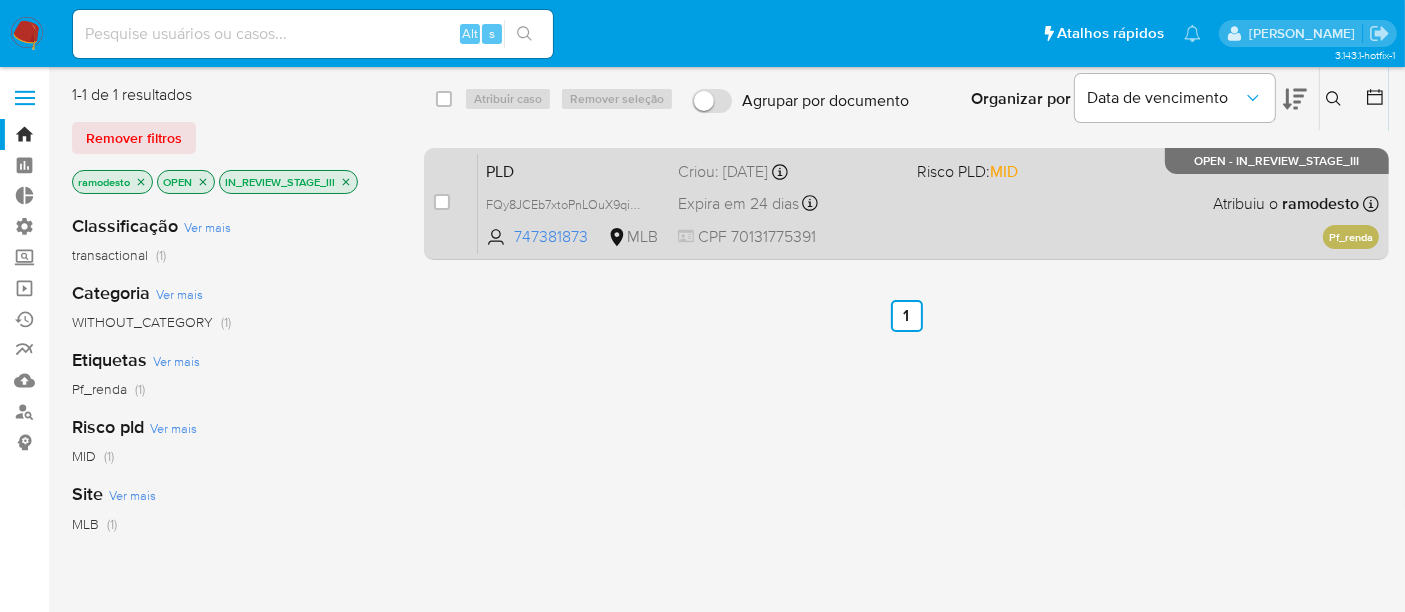 click on "PLD" at bounding box center (574, 170) 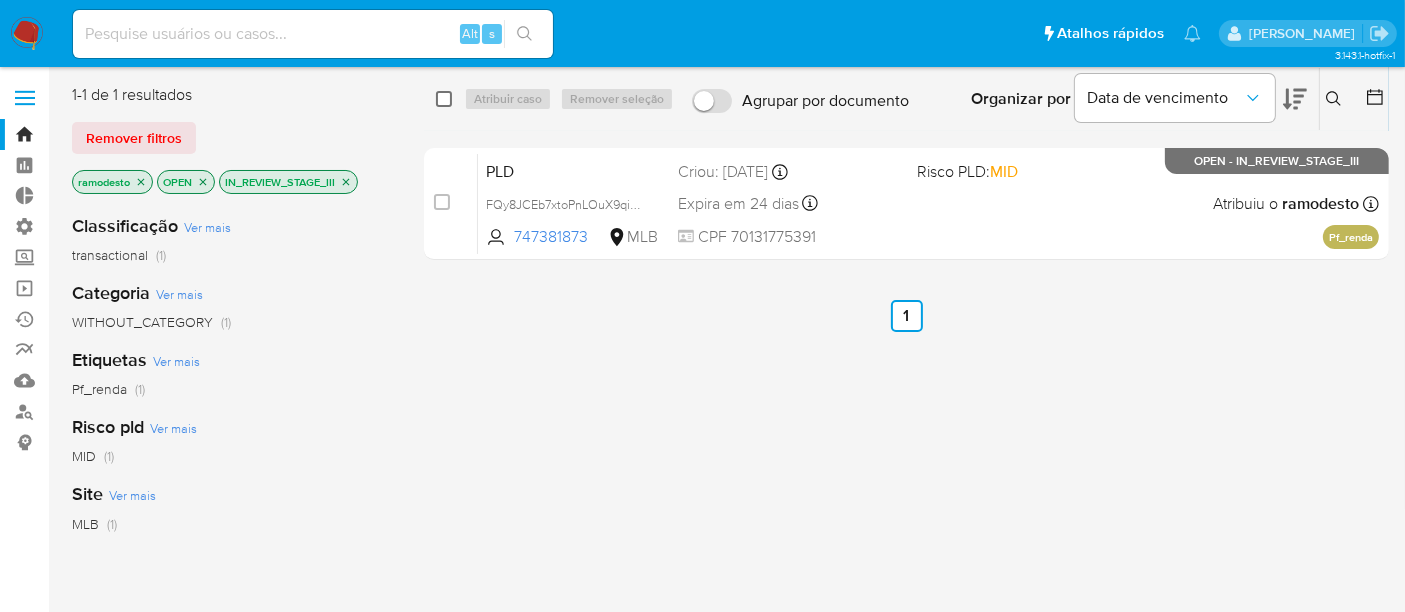 click at bounding box center [444, 99] 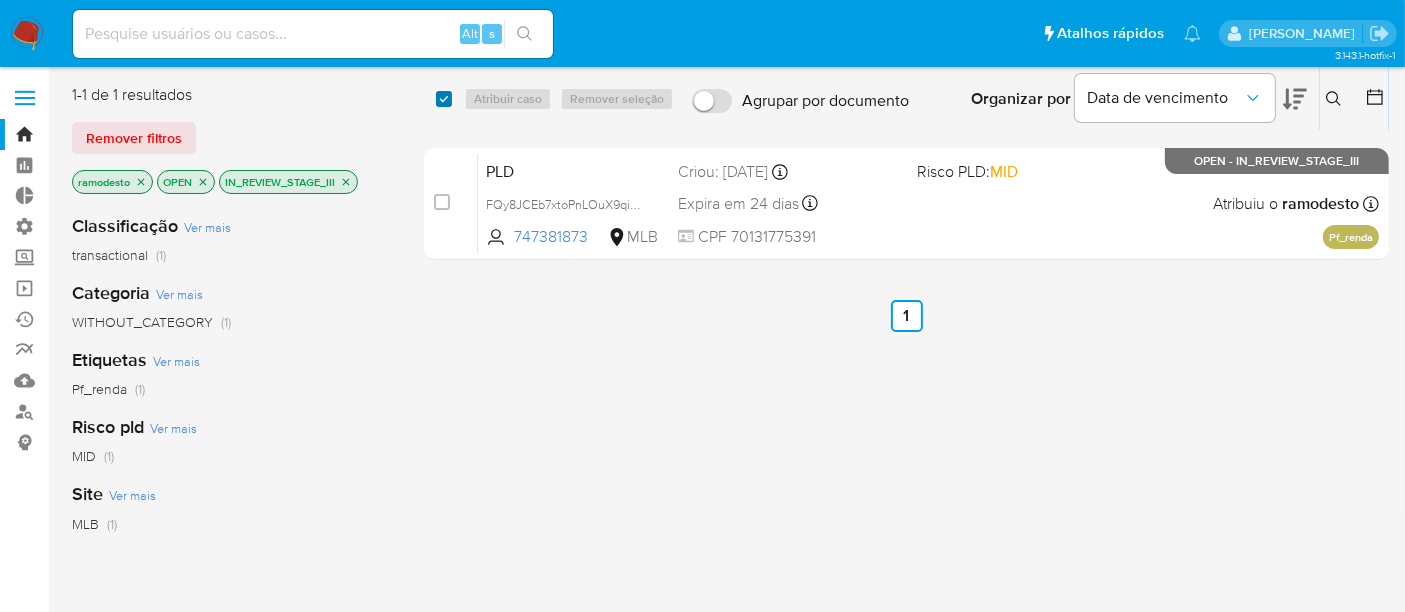 checkbox on "true" 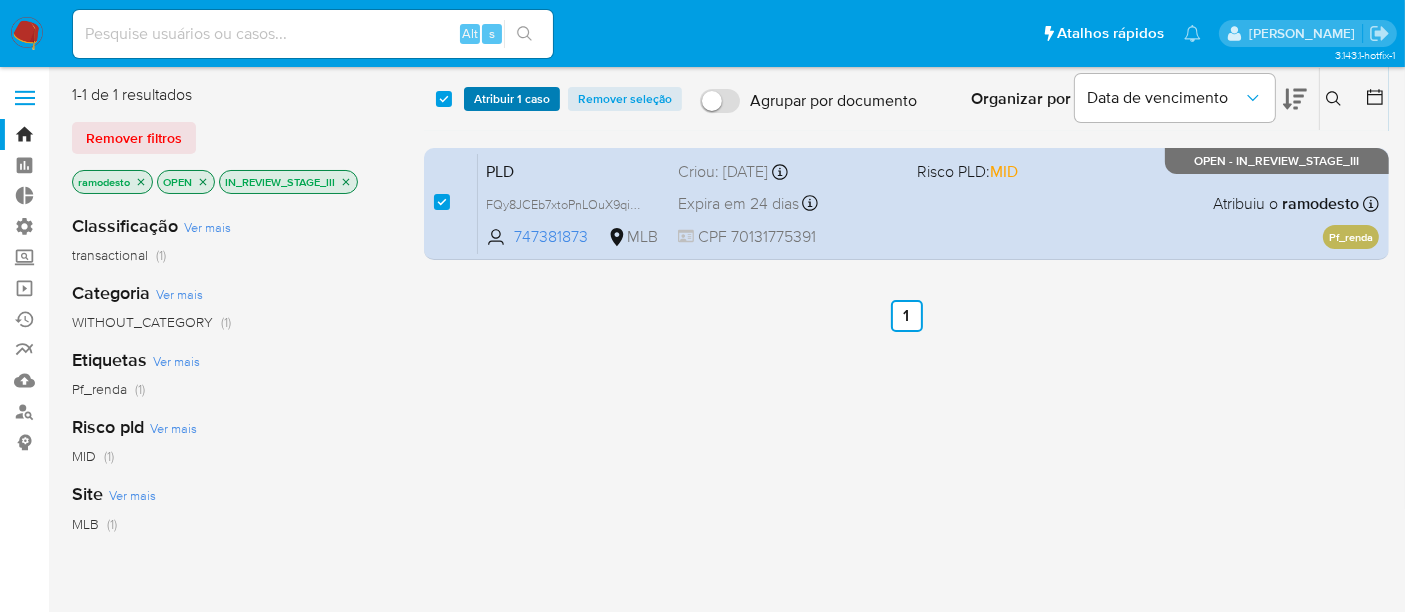 click on "Atribuir 1 caso" at bounding box center (512, 99) 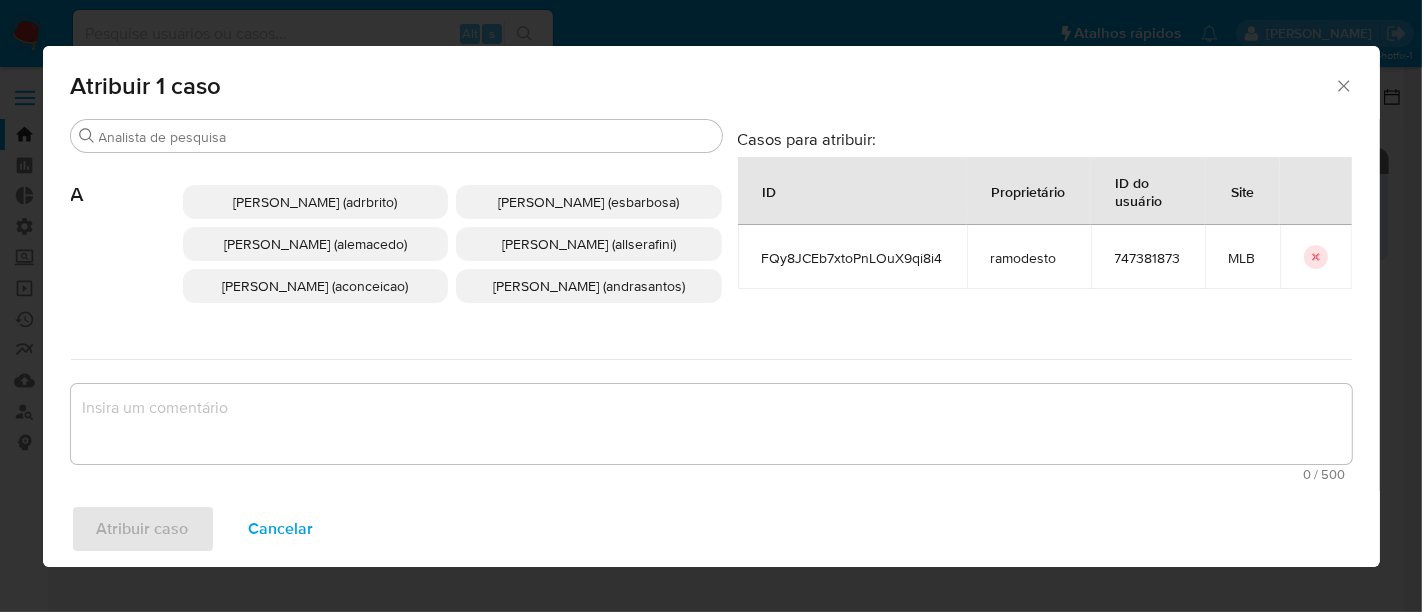 click on "[PERSON_NAME] (alemacedo)" at bounding box center (315, 244) 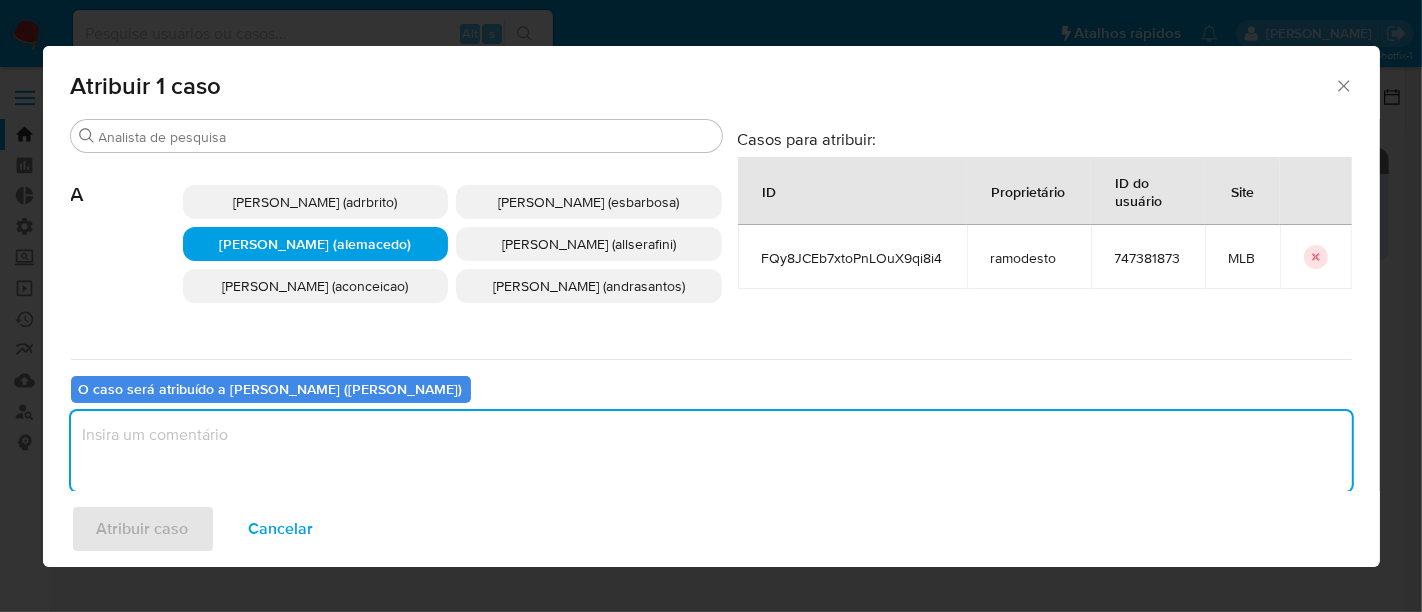 click at bounding box center [711, 451] 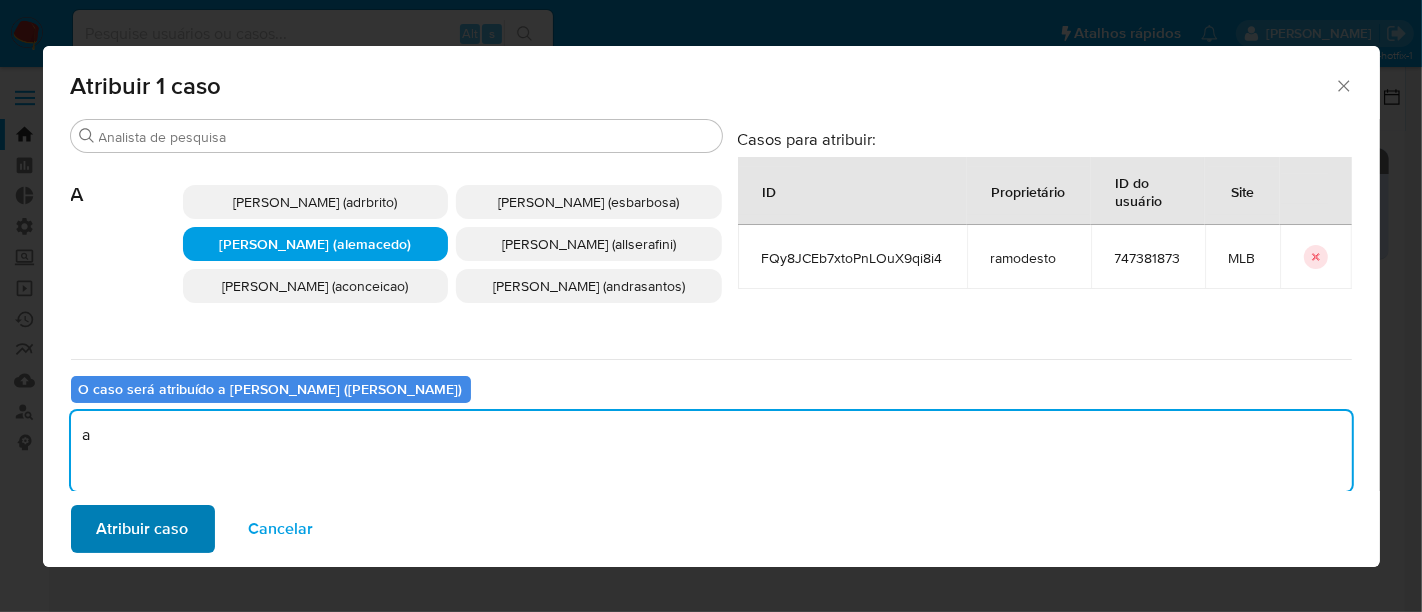 type on "a" 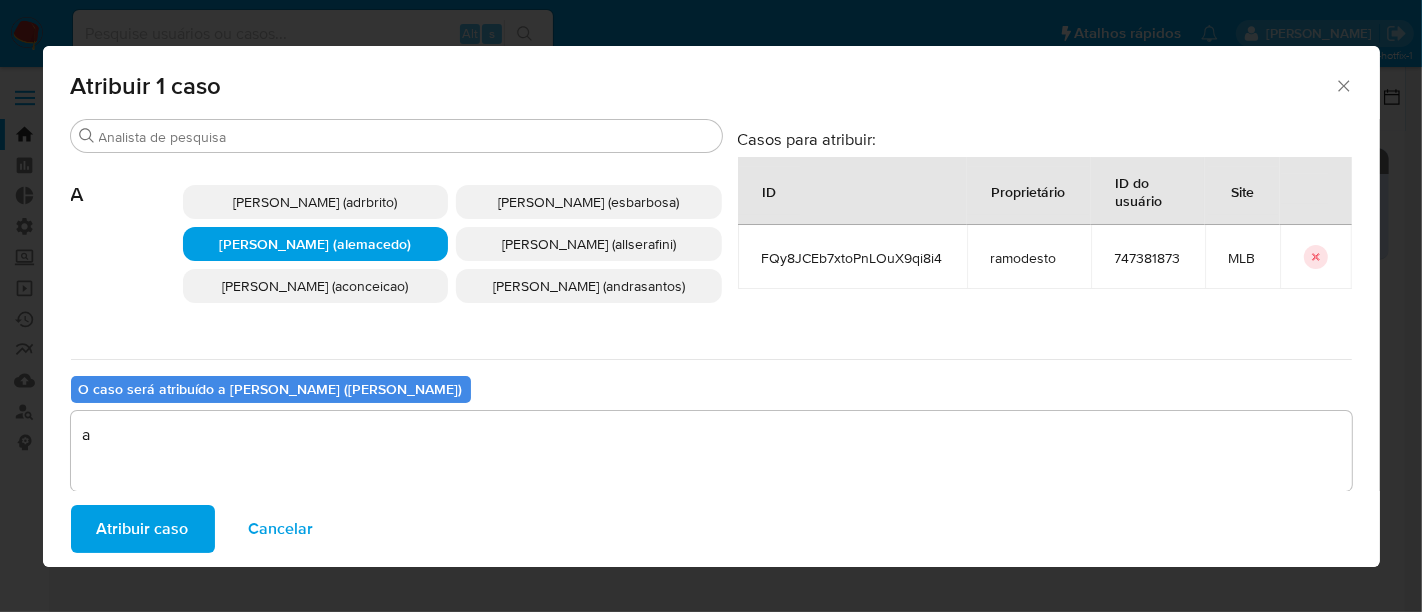 click on "Atribuir caso" at bounding box center [143, 529] 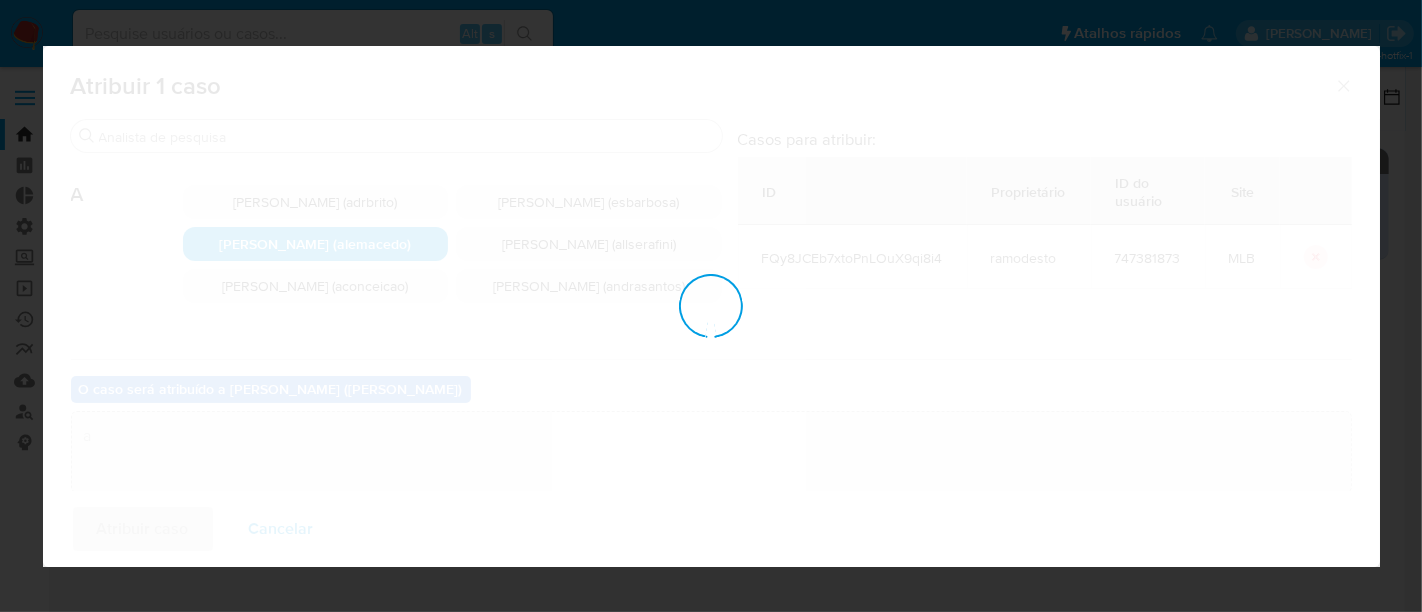 type 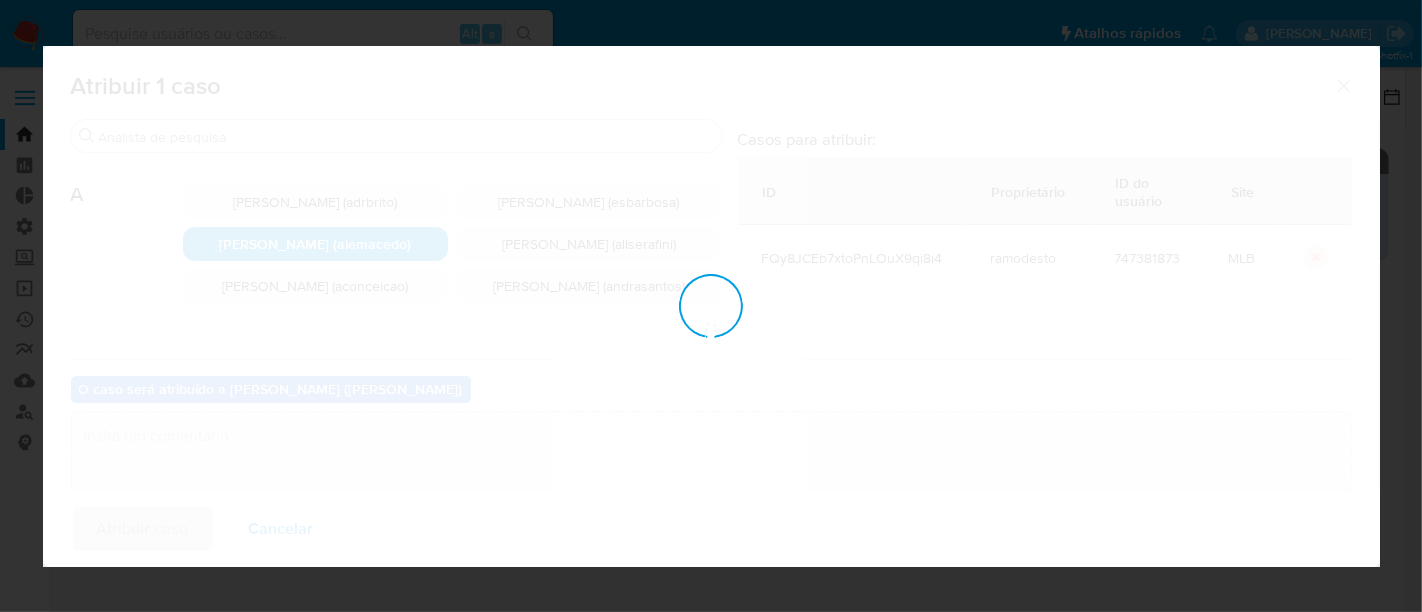 checkbox on "false" 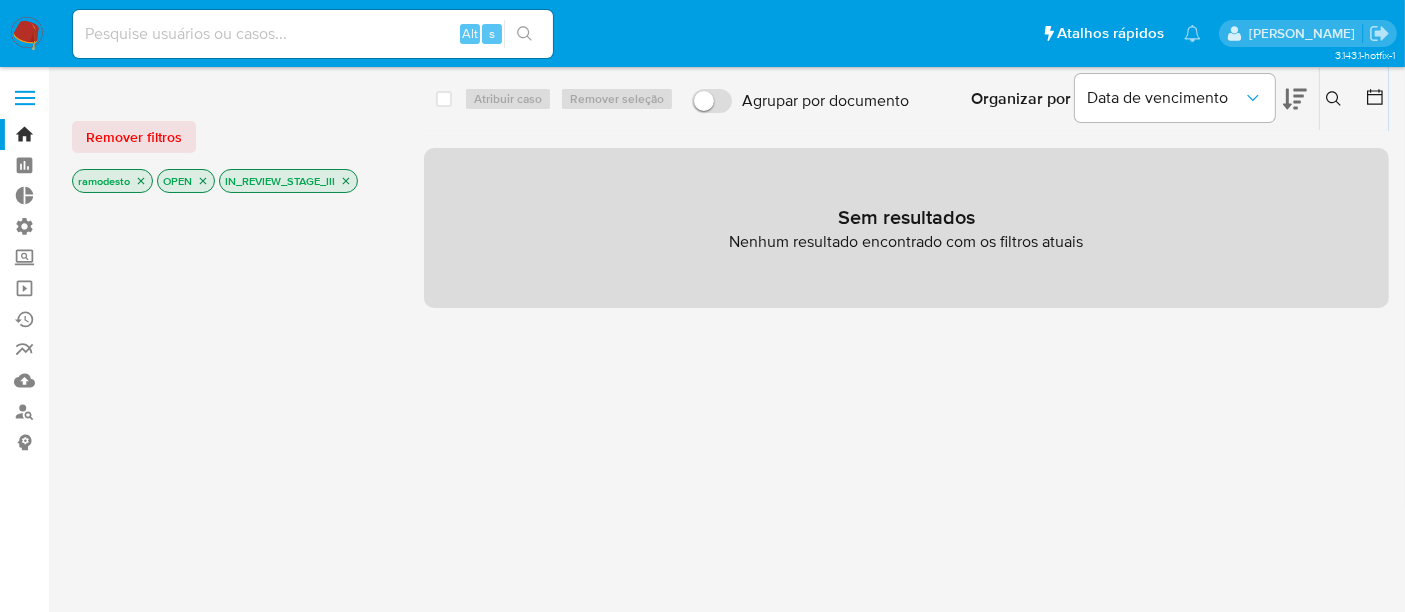 click 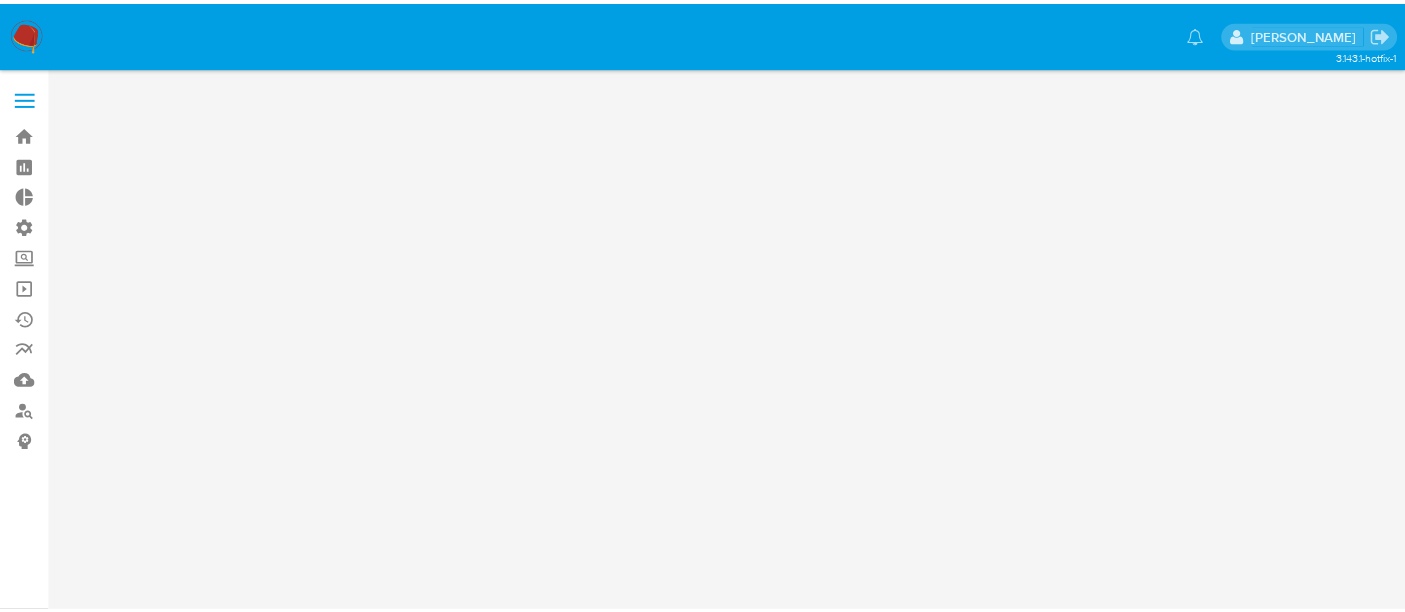 scroll, scrollTop: 0, scrollLeft: 0, axis: both 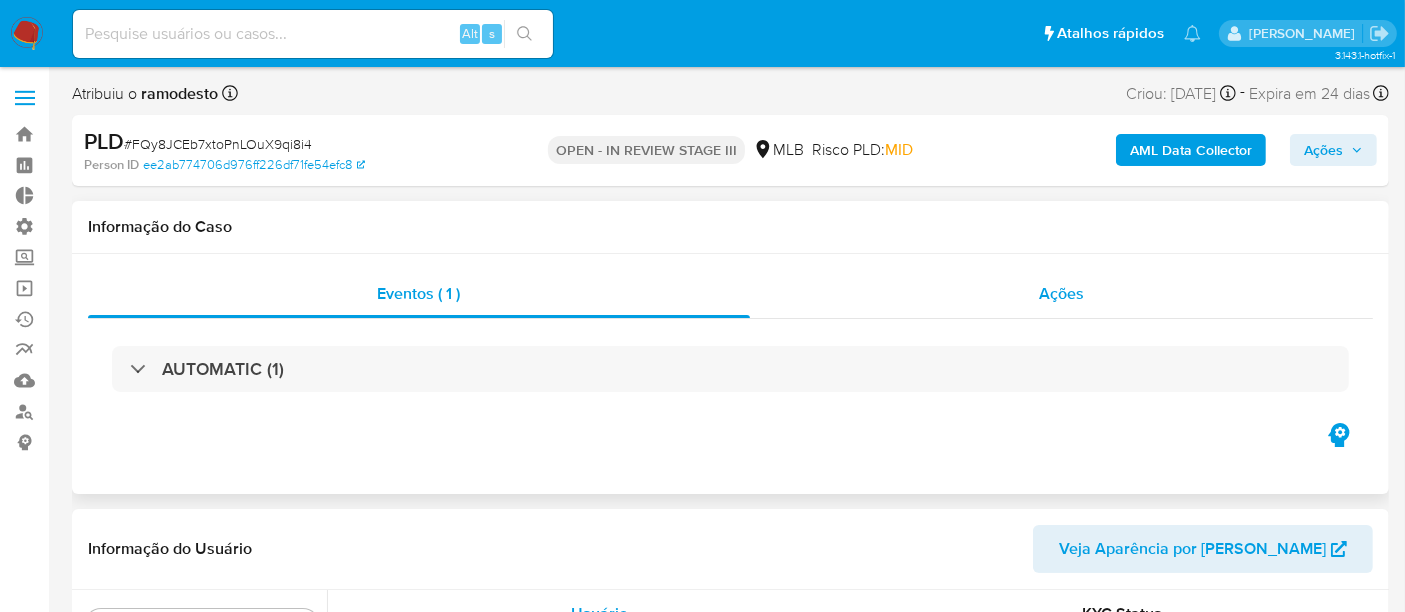 click on "Ações" at bounding box center [1061, 293] 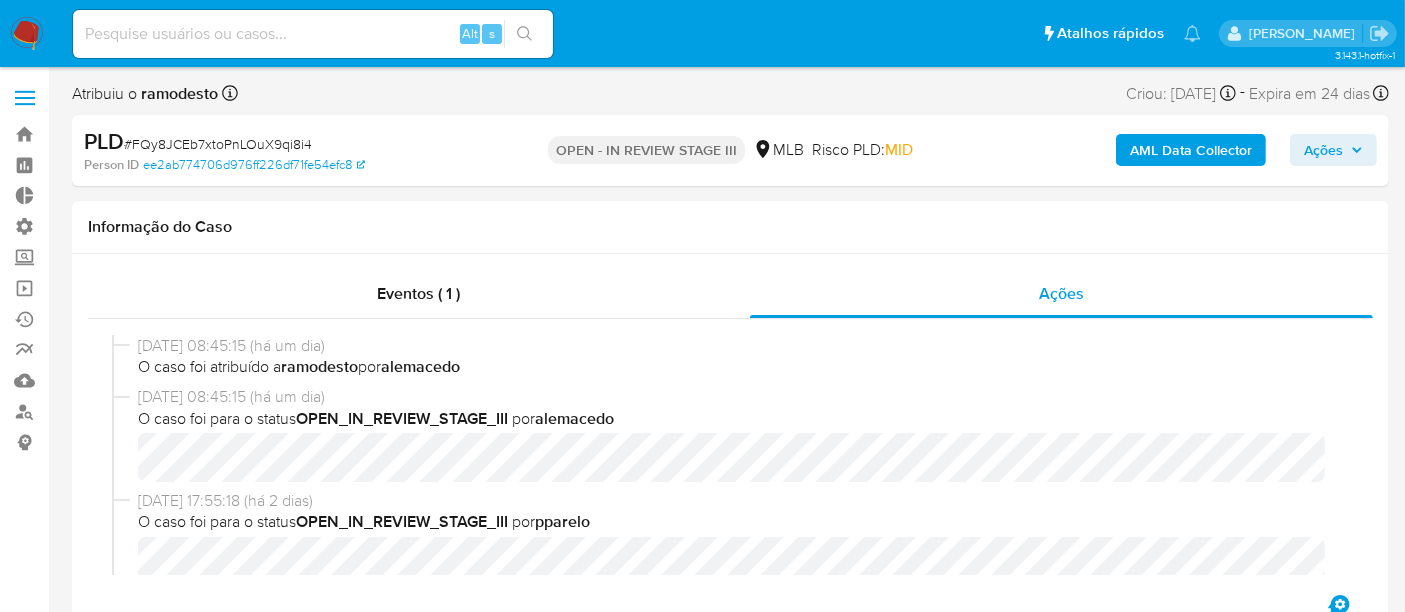 scroll, scrollTop: 111, scrollLeft: 0, axis: vertical 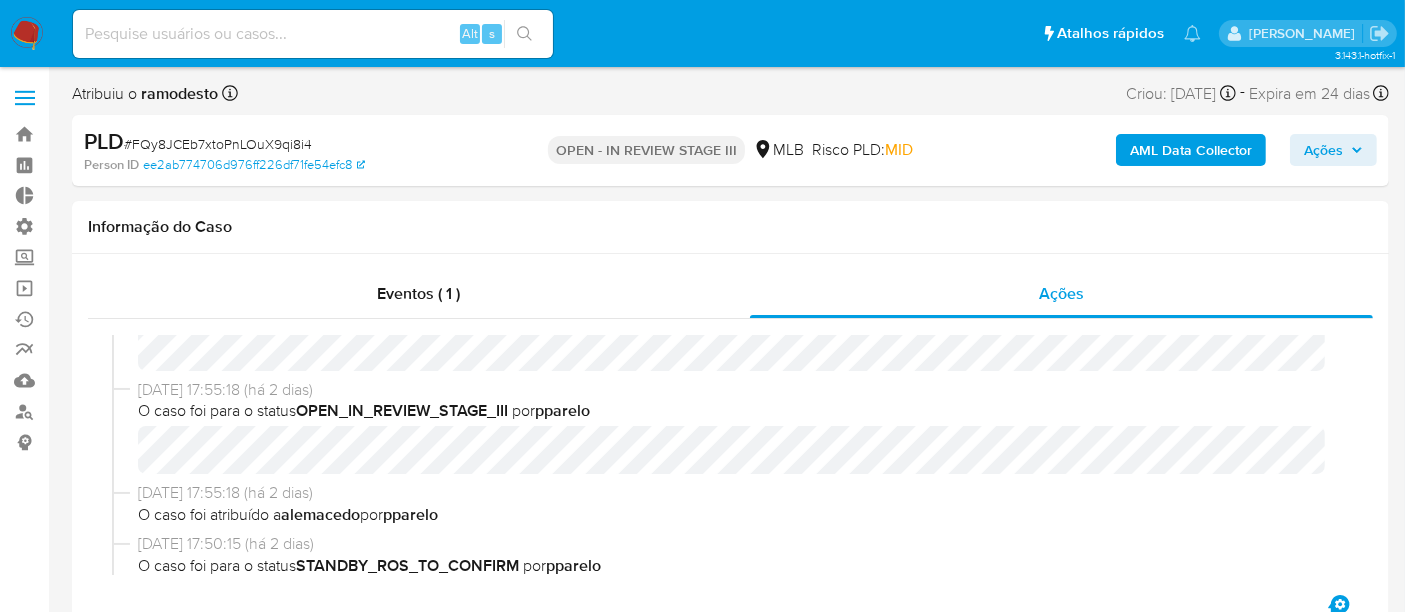 select on "10" 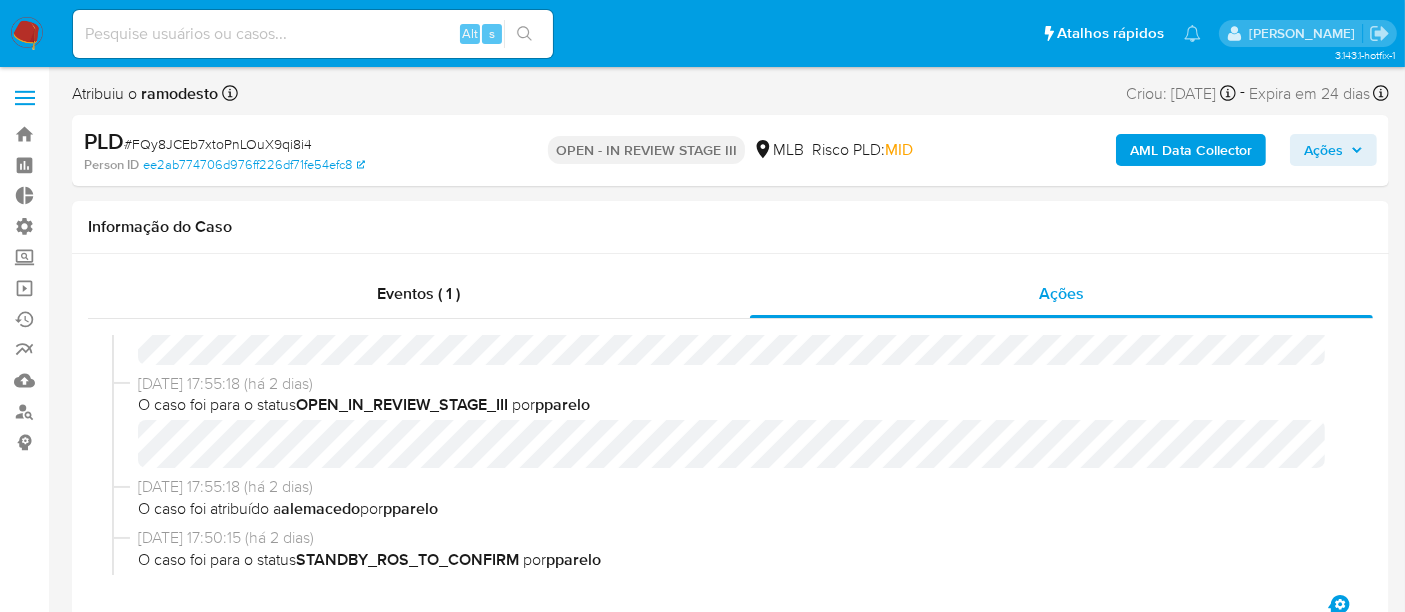 scroll, scrollTop: 0, scrollLeft: 0, axis: both 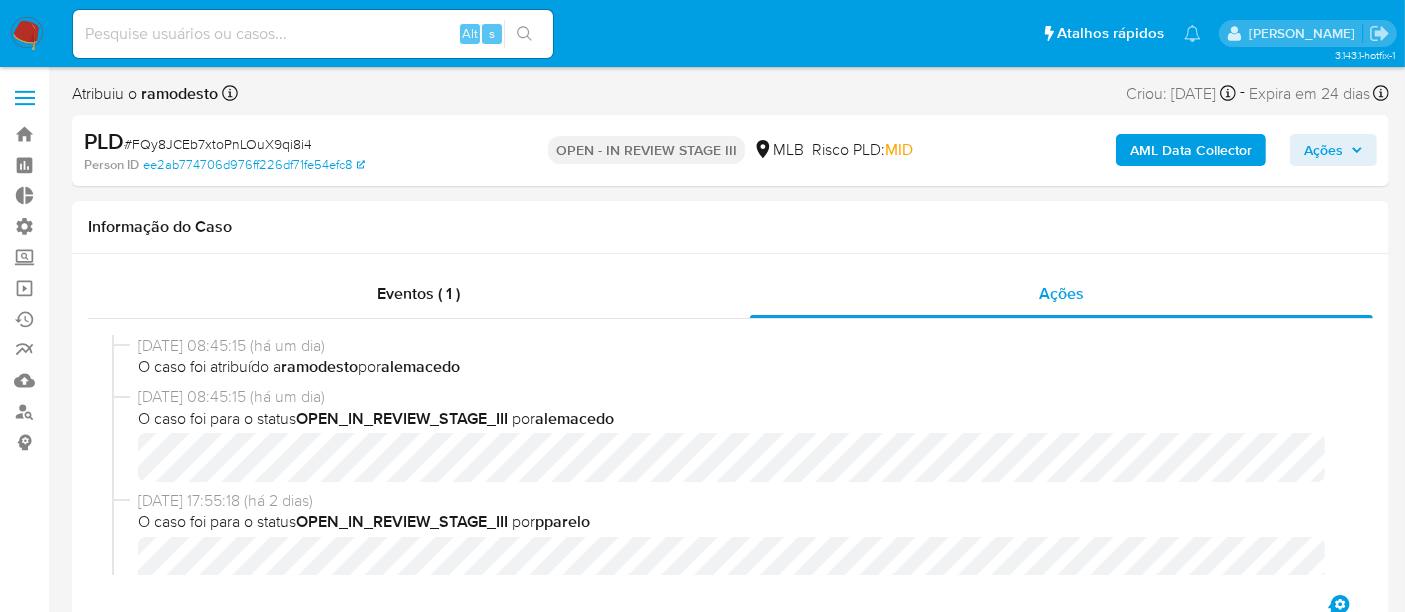 click on "Ações" at bounding box center [1323, 150] 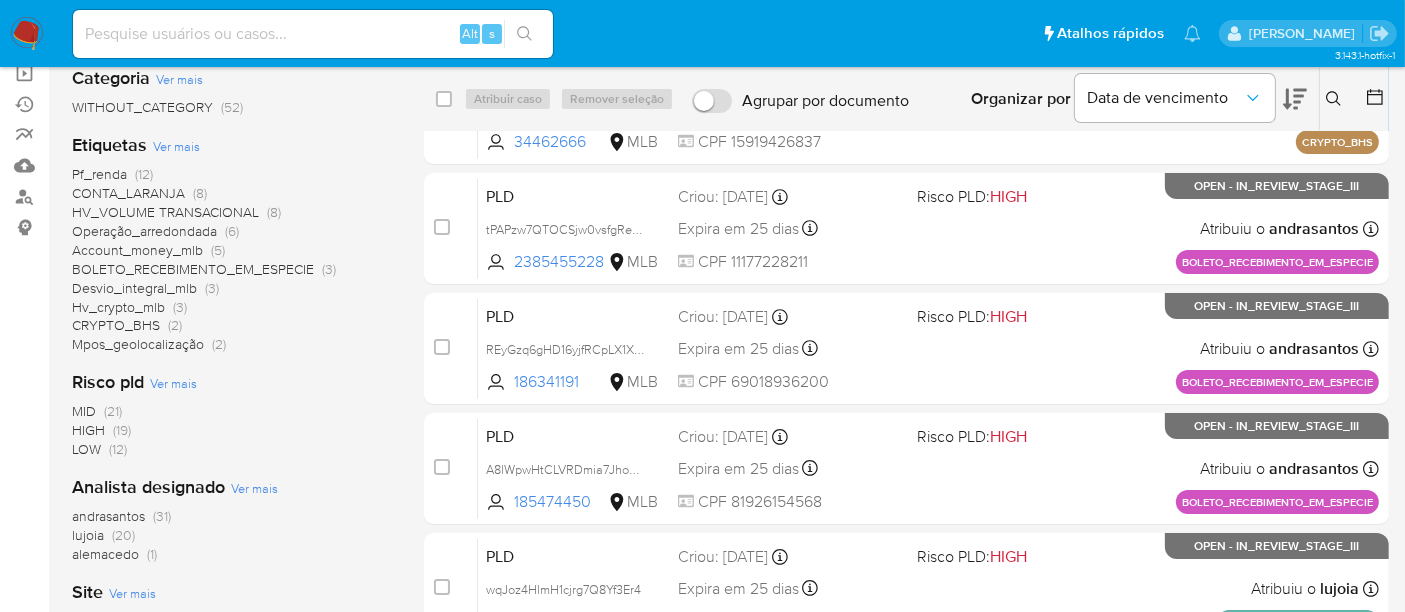 scroll, scrollTop: 222, scrollLeft: 0, axis: vertical 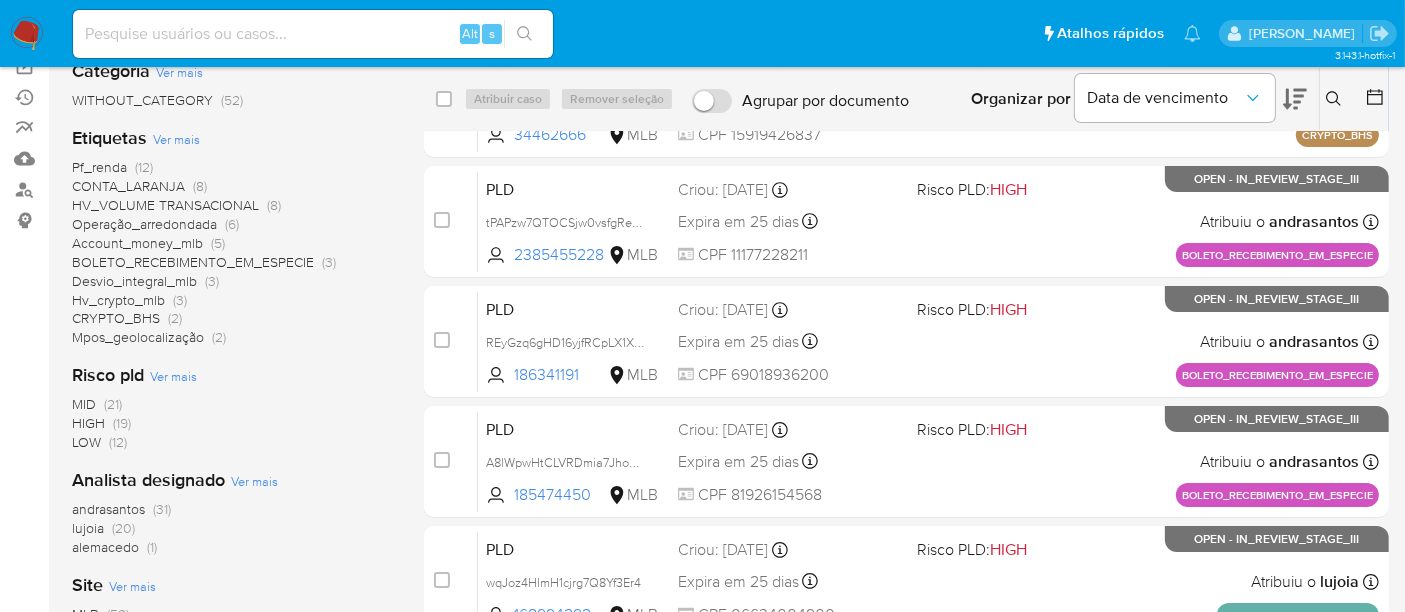 click on "alemacedo" at bounding box center (105, 547) 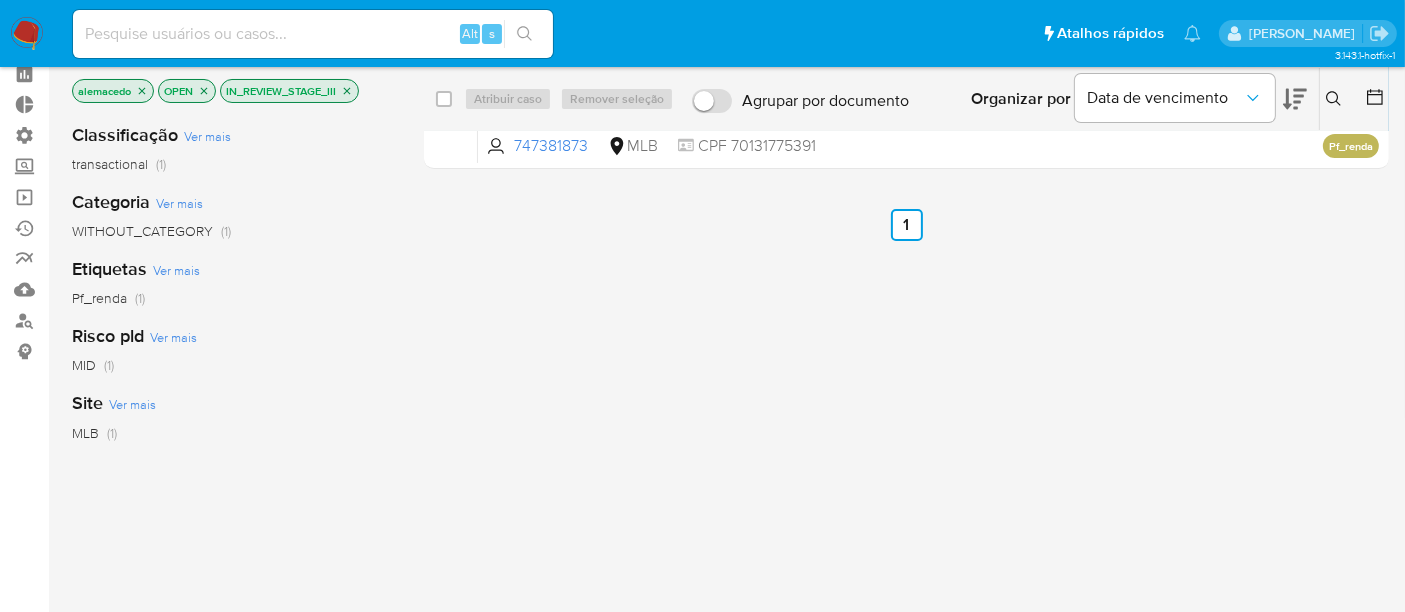 scroll, scrollTop: 0, scrollLeft: 0, axis: both 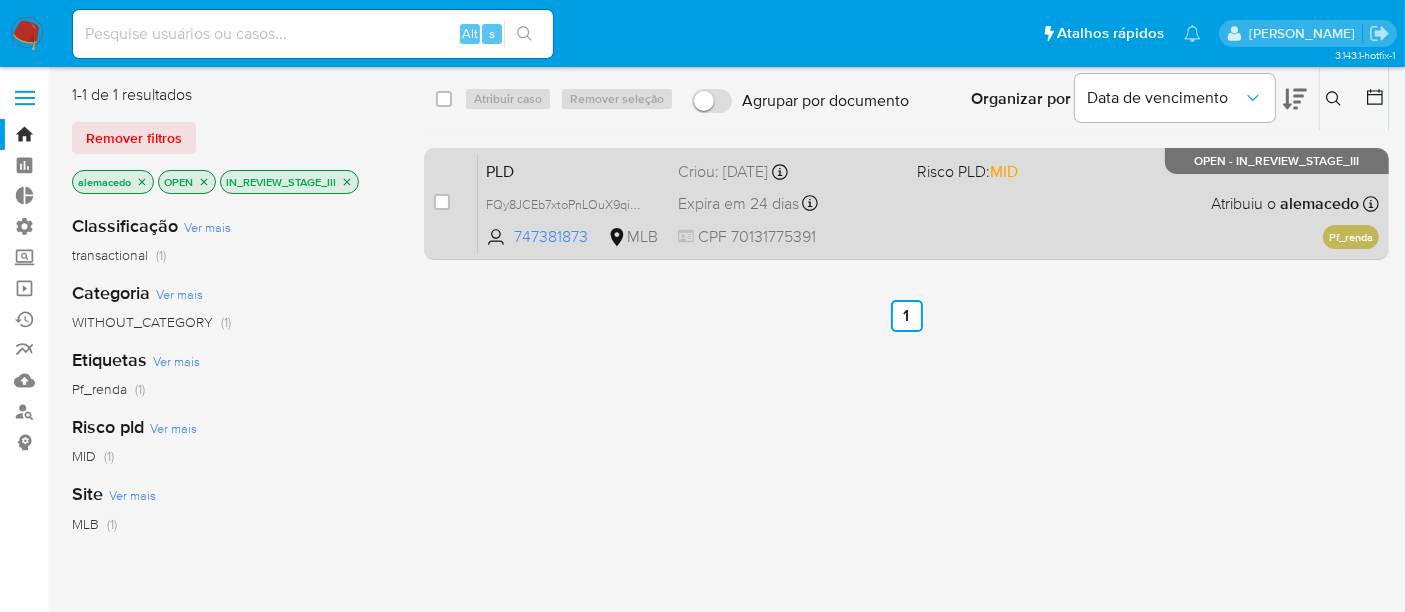 click on "PLD" at bounding box center (574, 170) 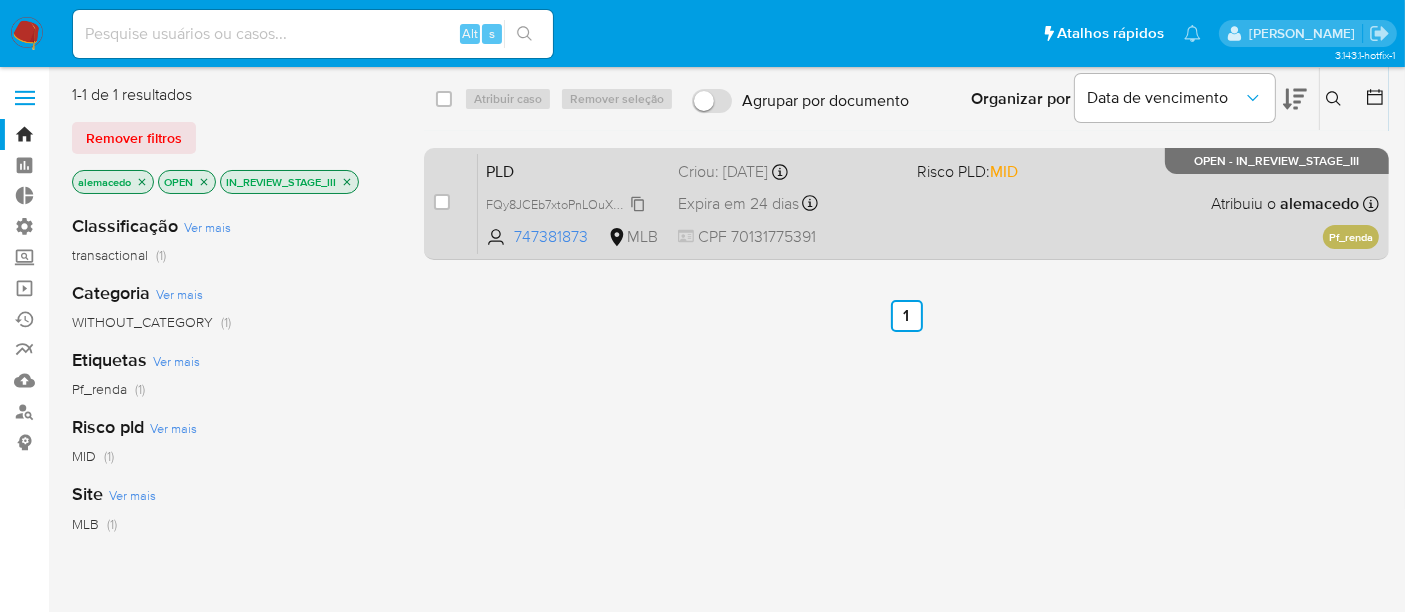 click on "FQy8JCEb7xtoPnLOuX9qi8i4" at bounding box center (566, 203) 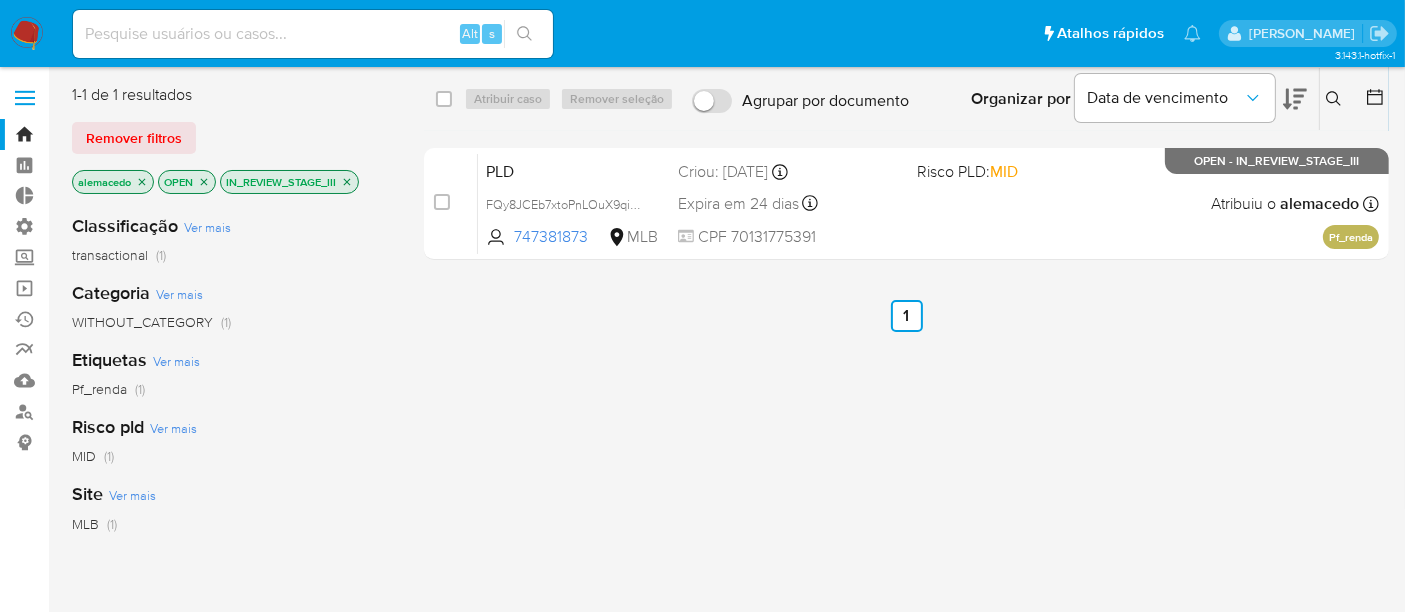 click 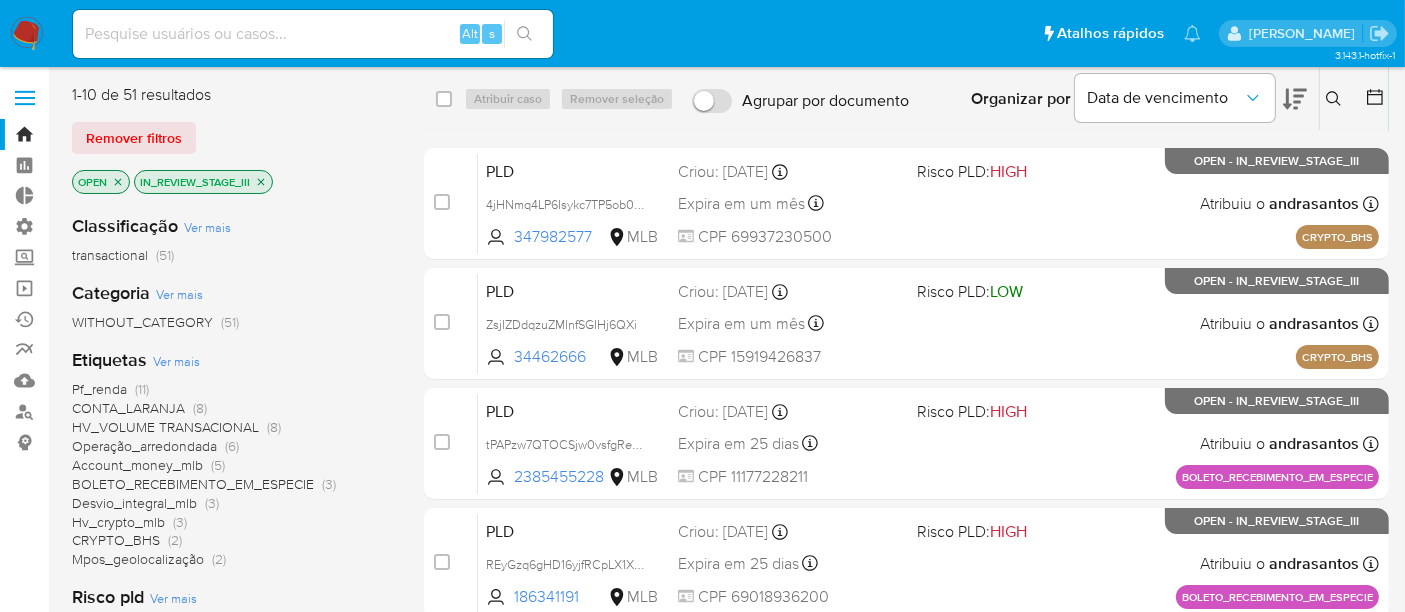 click 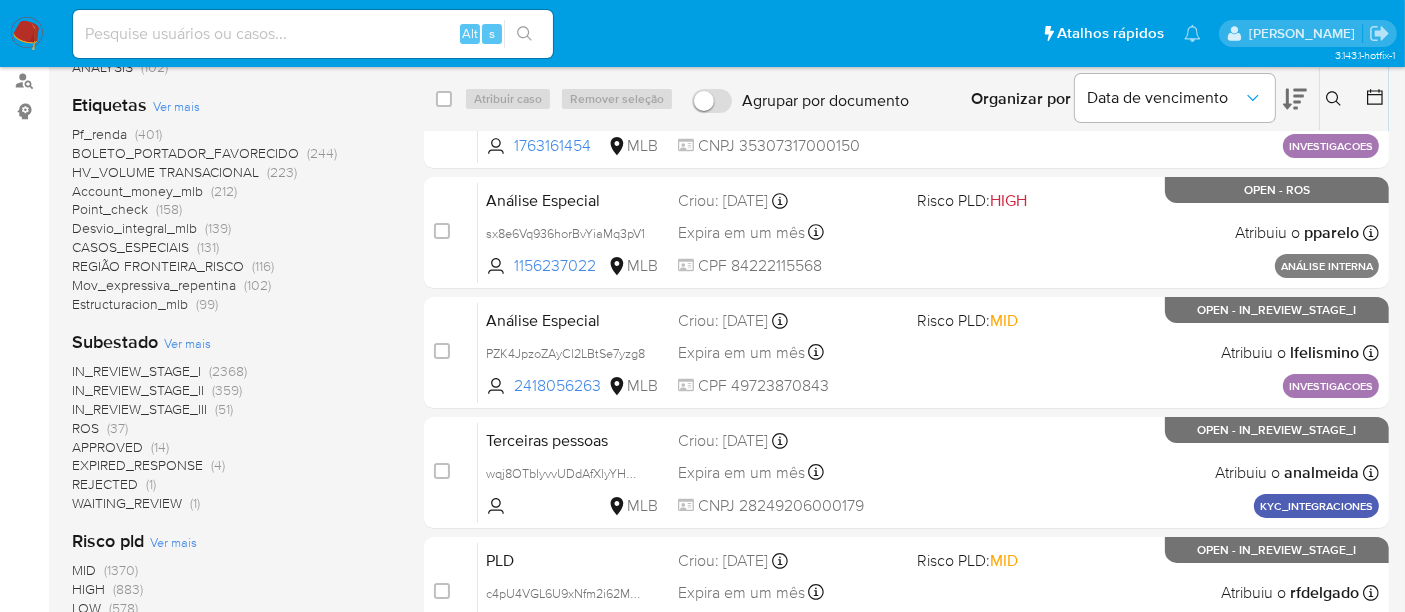 scroll, scrollTop: 333, scrollLeft: 0, axis: vertical 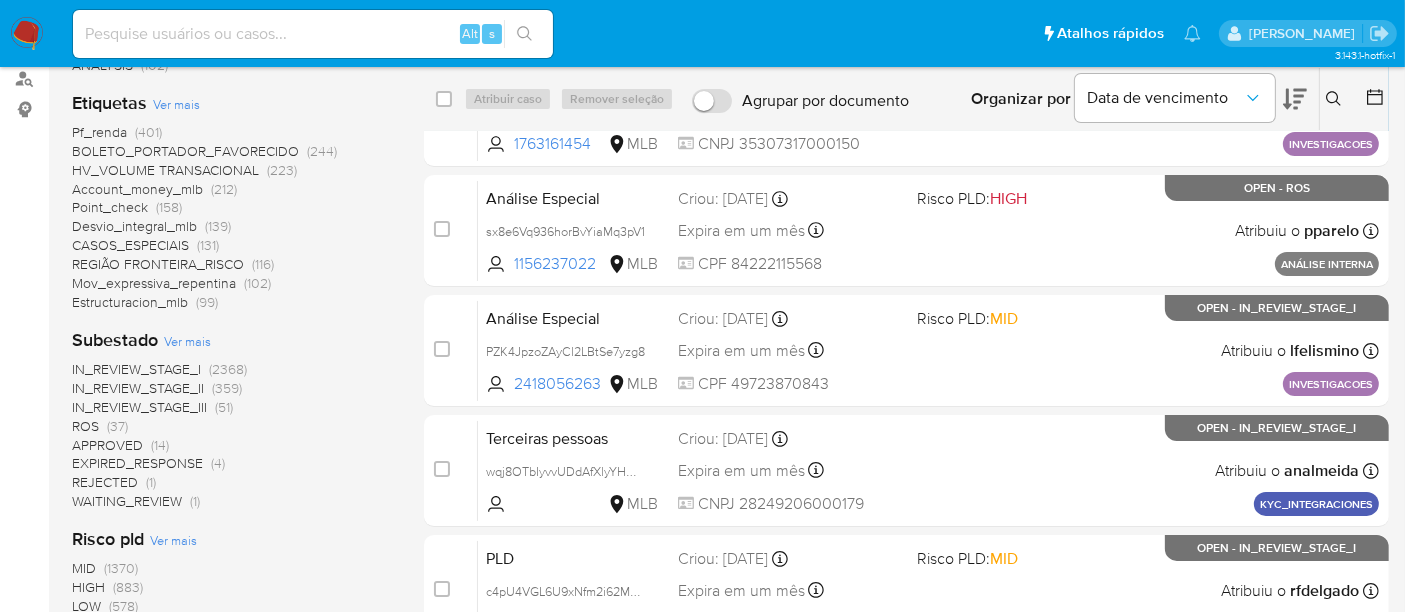 click on "ROS" at bounding box center [85, 426] 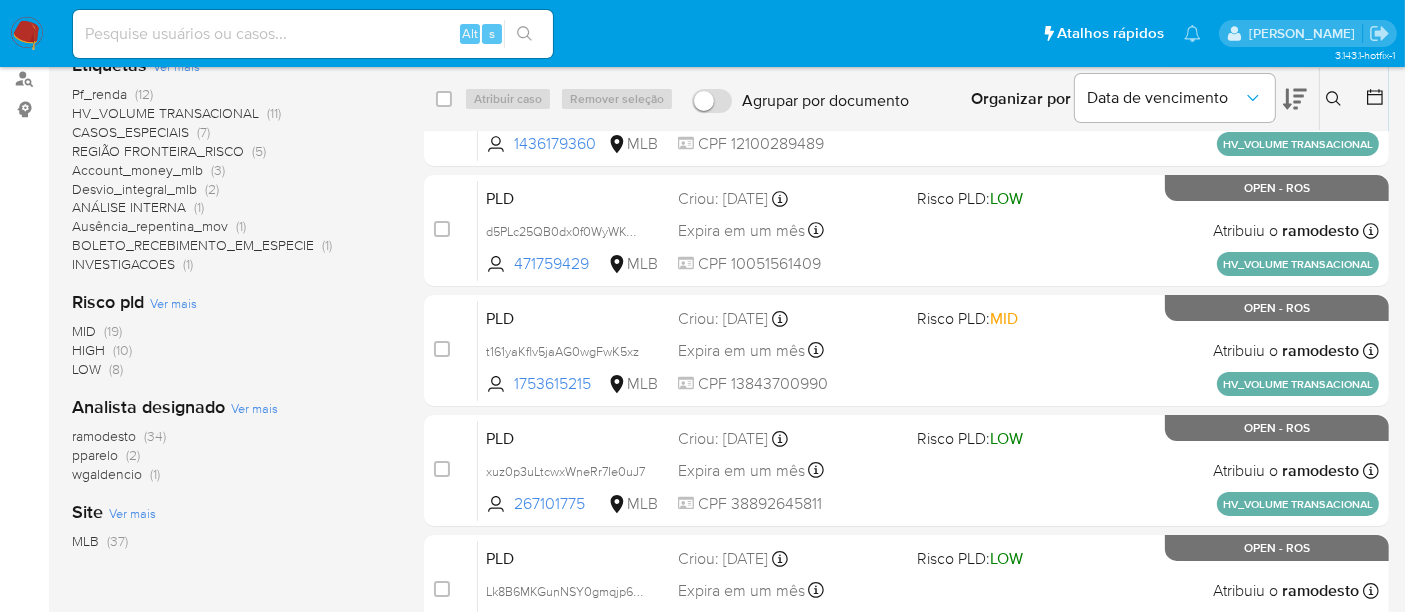 click on "wgaldencio" at bounding box center [107, 474] 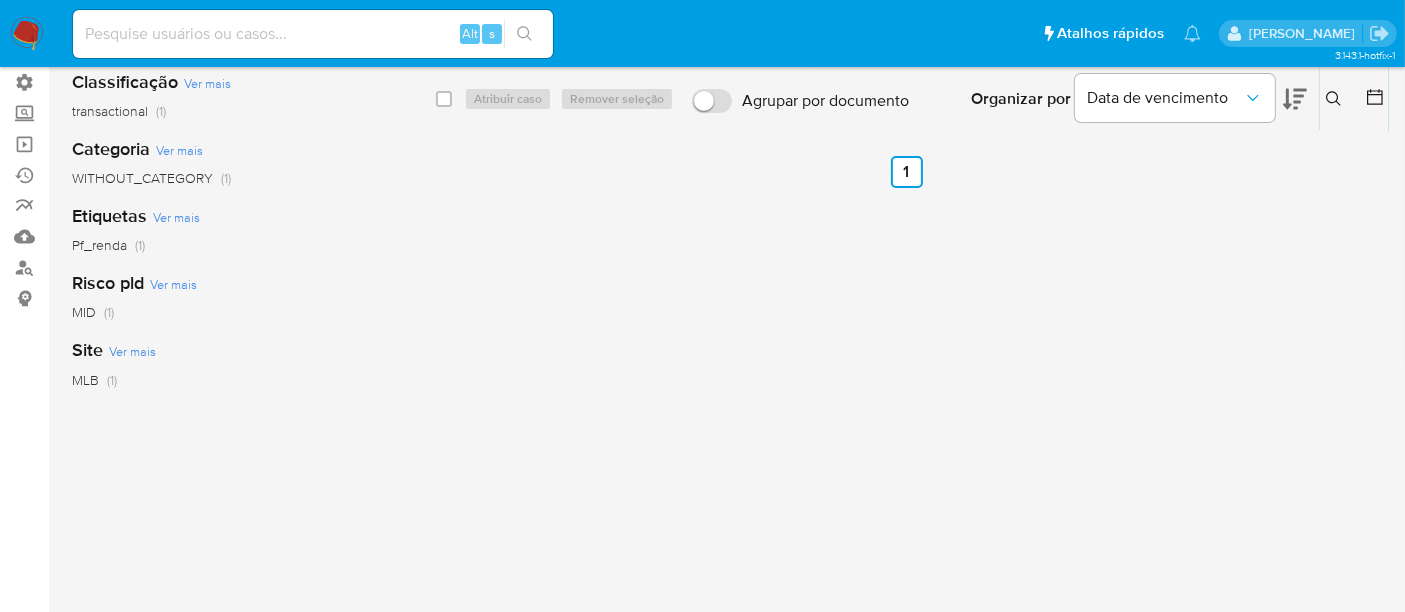 scroll, scrollTop: 0, scrollLeft: 0, axis: both 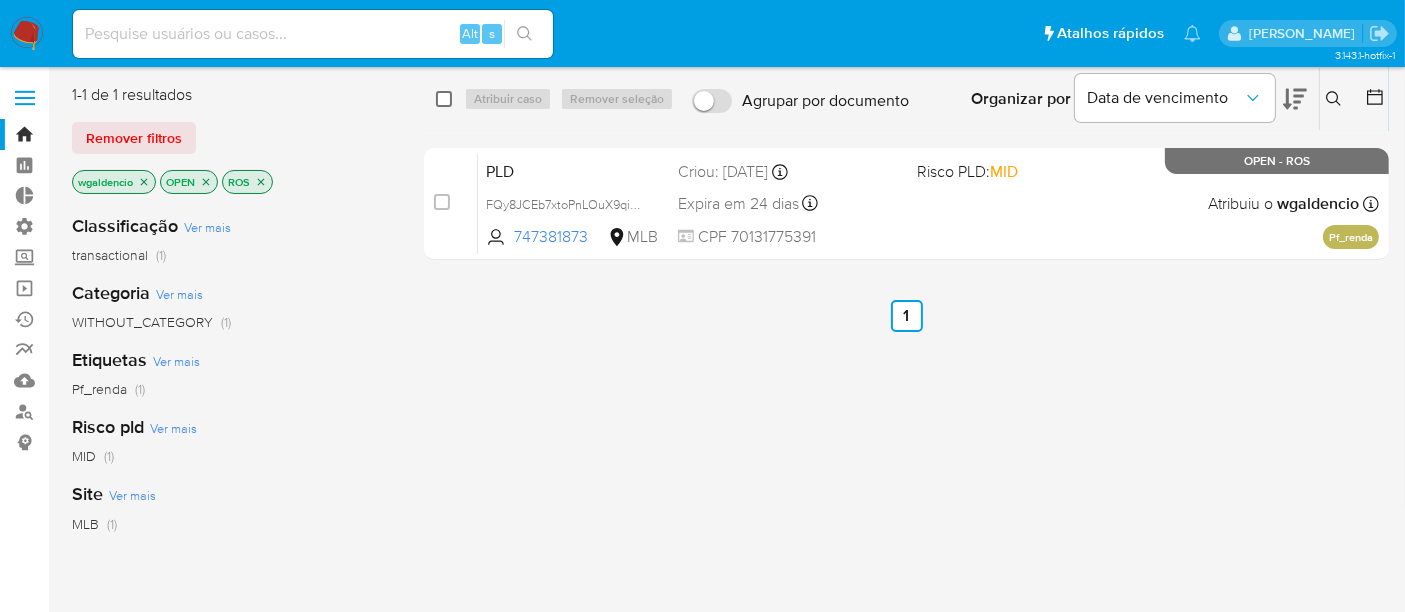 click at bounding box center [444, 99] 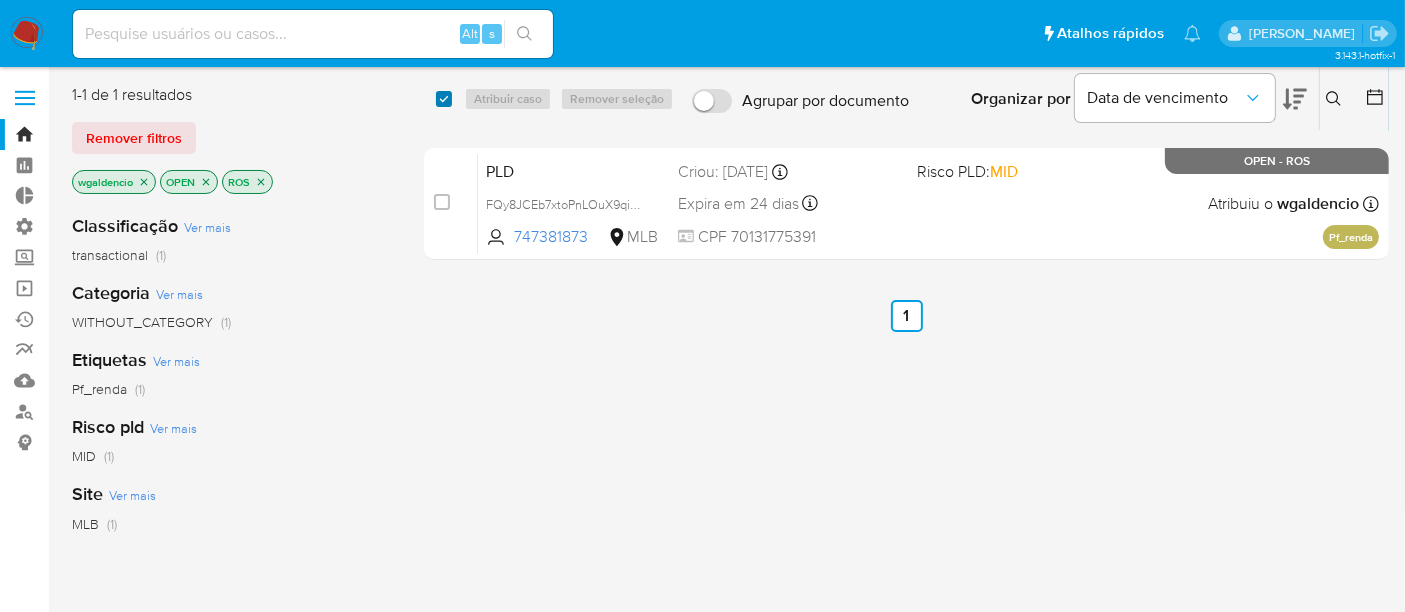 checkbox on "true" 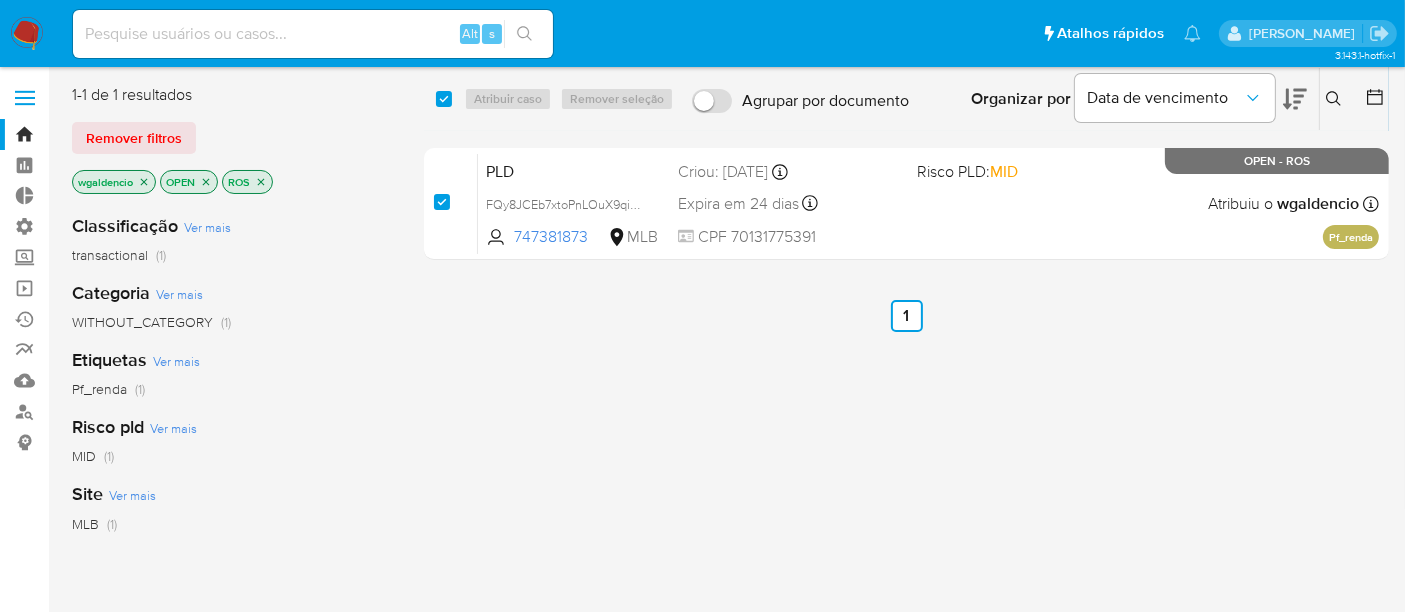 checkbox on "true" 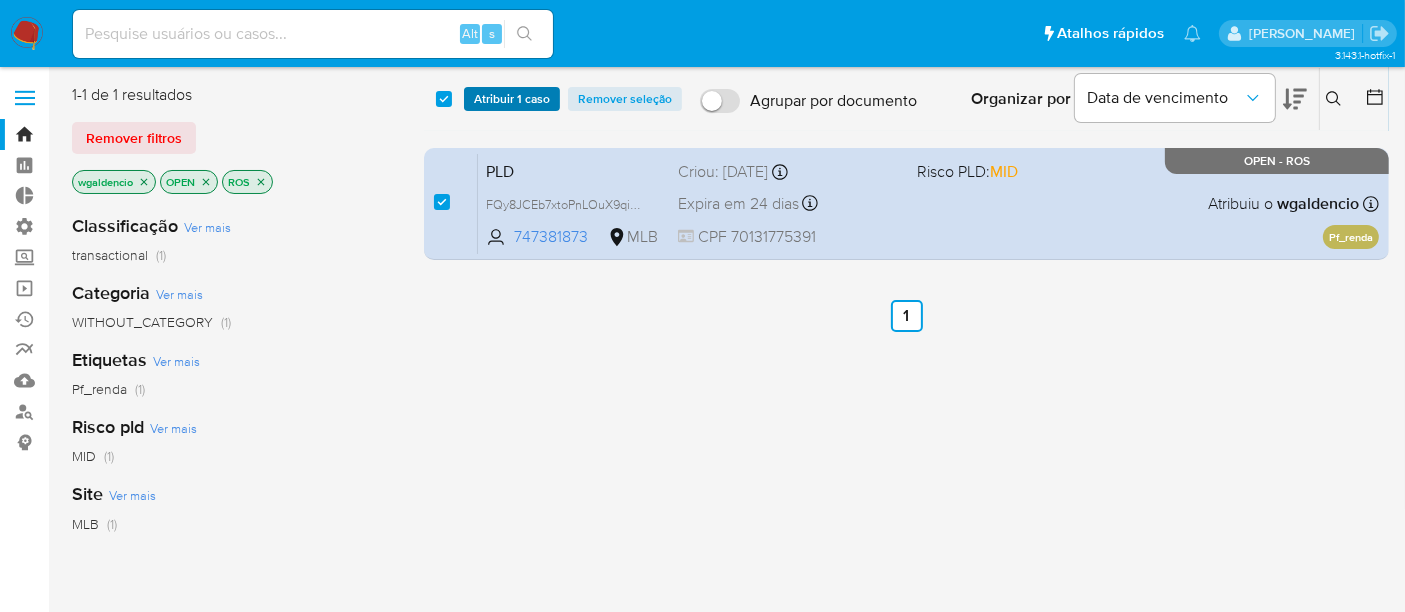 click on "Atribuir 1 caso" at bounding box center (512, 99) 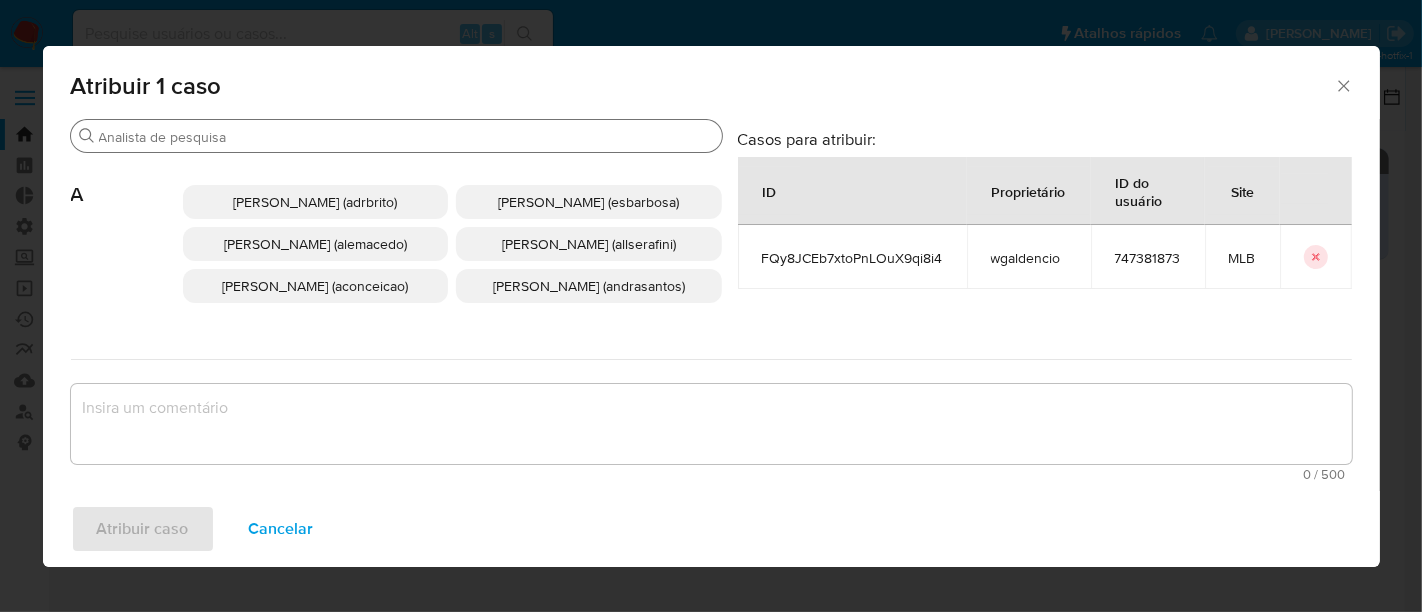 click on "Procurar" at bounding box center [406, 137] 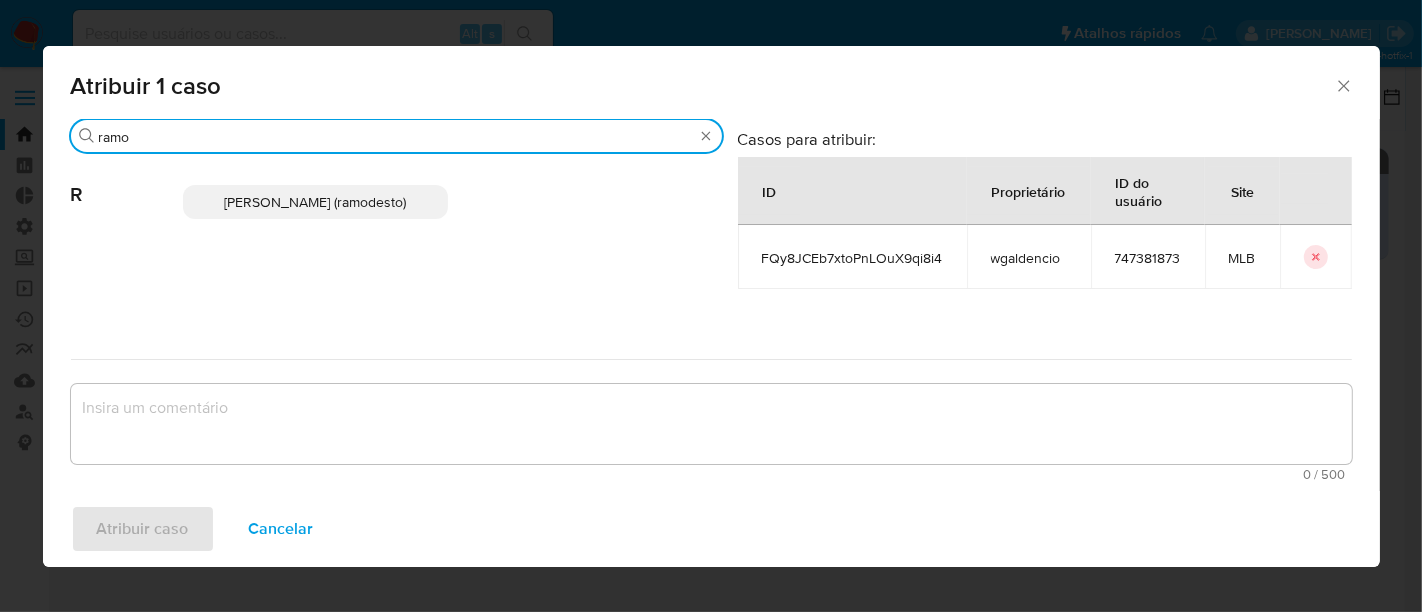 type on "ramo" 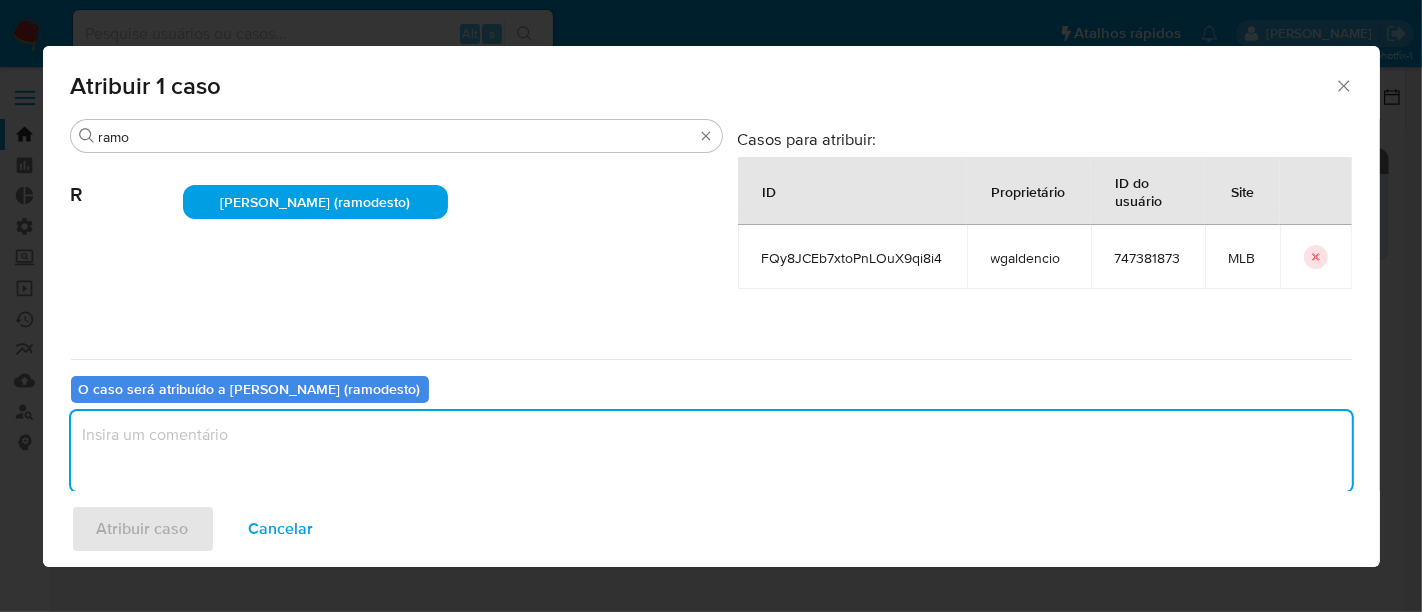 click at bounding box center (711, 451) 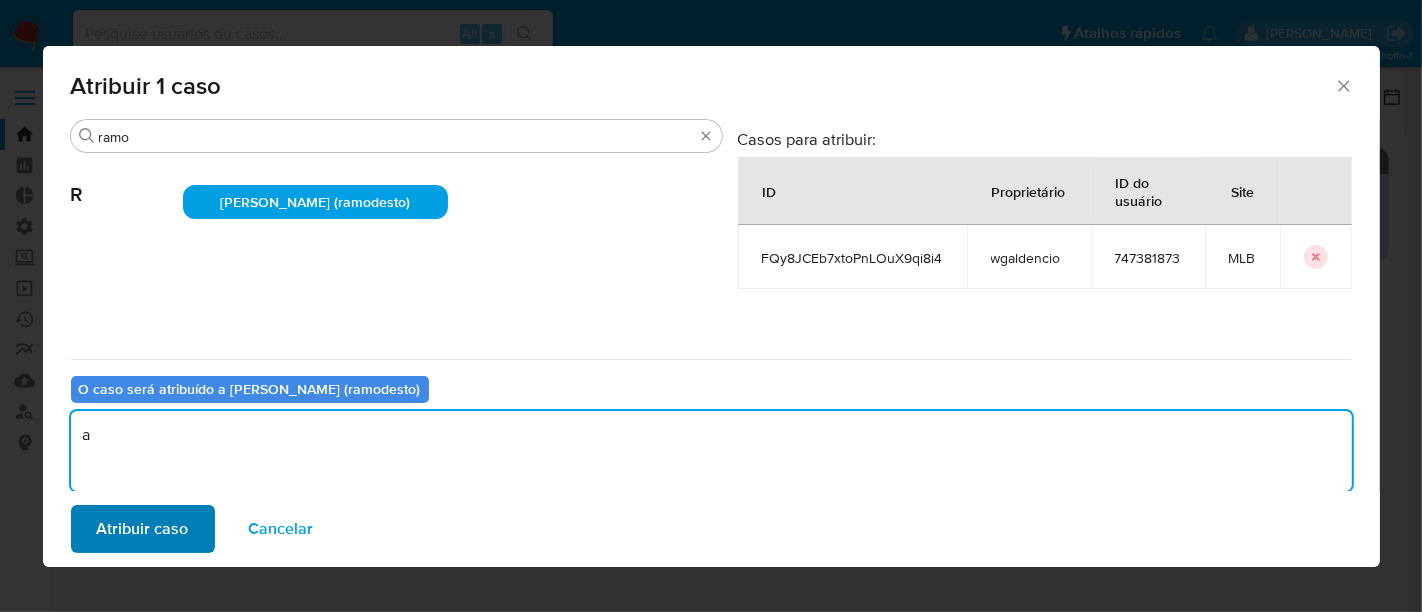 type on "a" 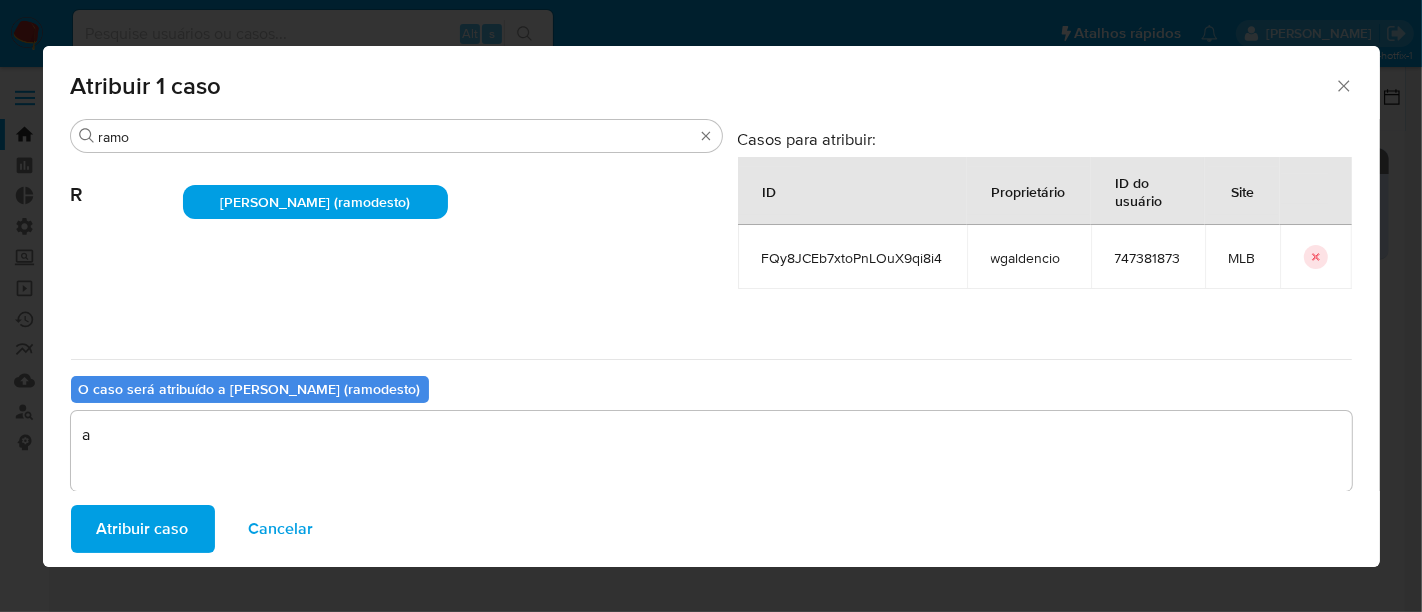 click on "Atribuir caso" at bounding box center [143, 529] 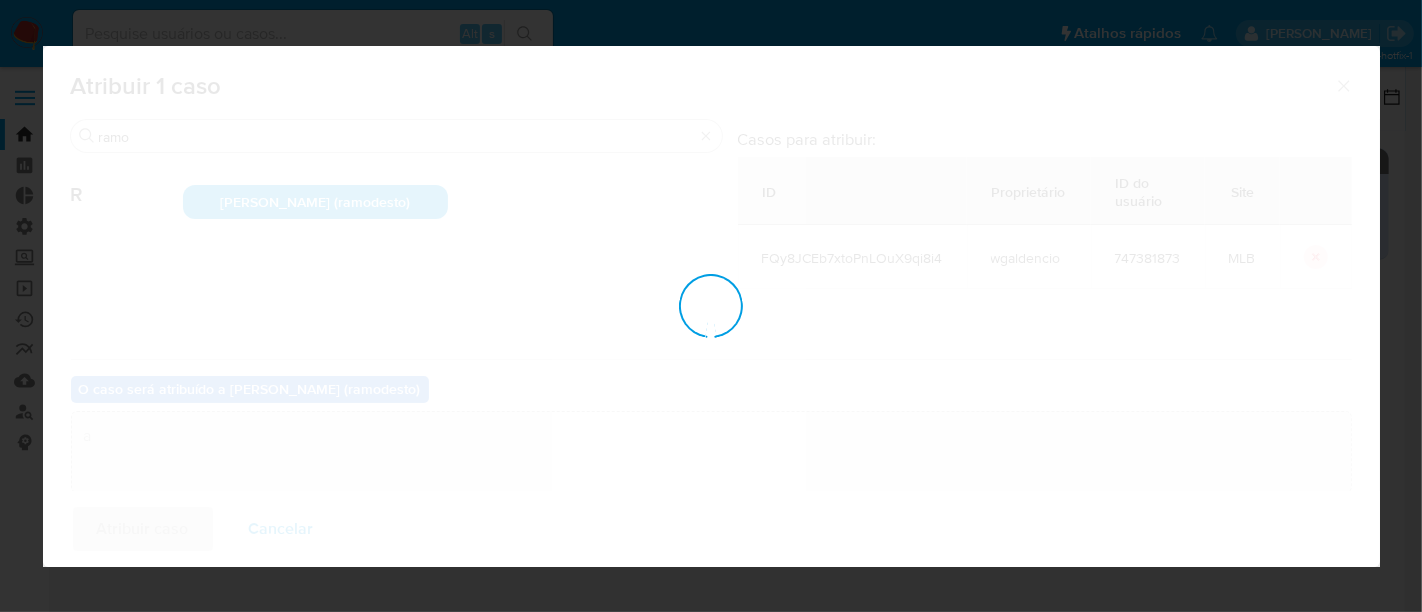type 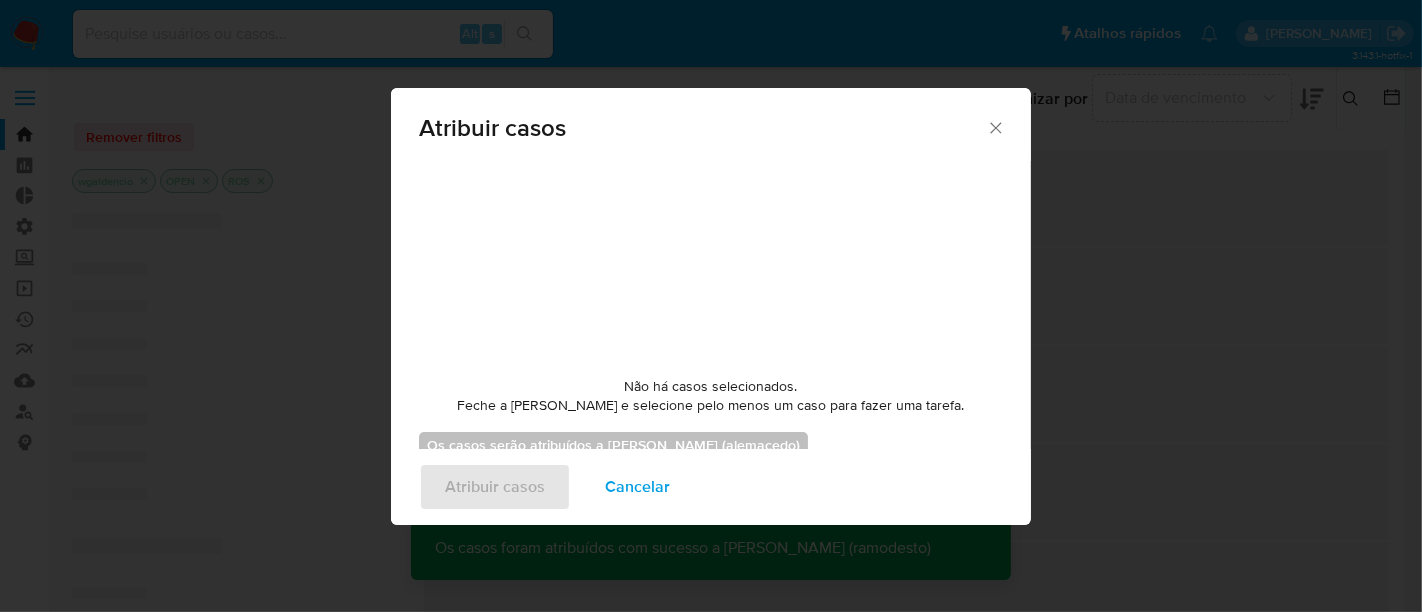 checkbox on "false" 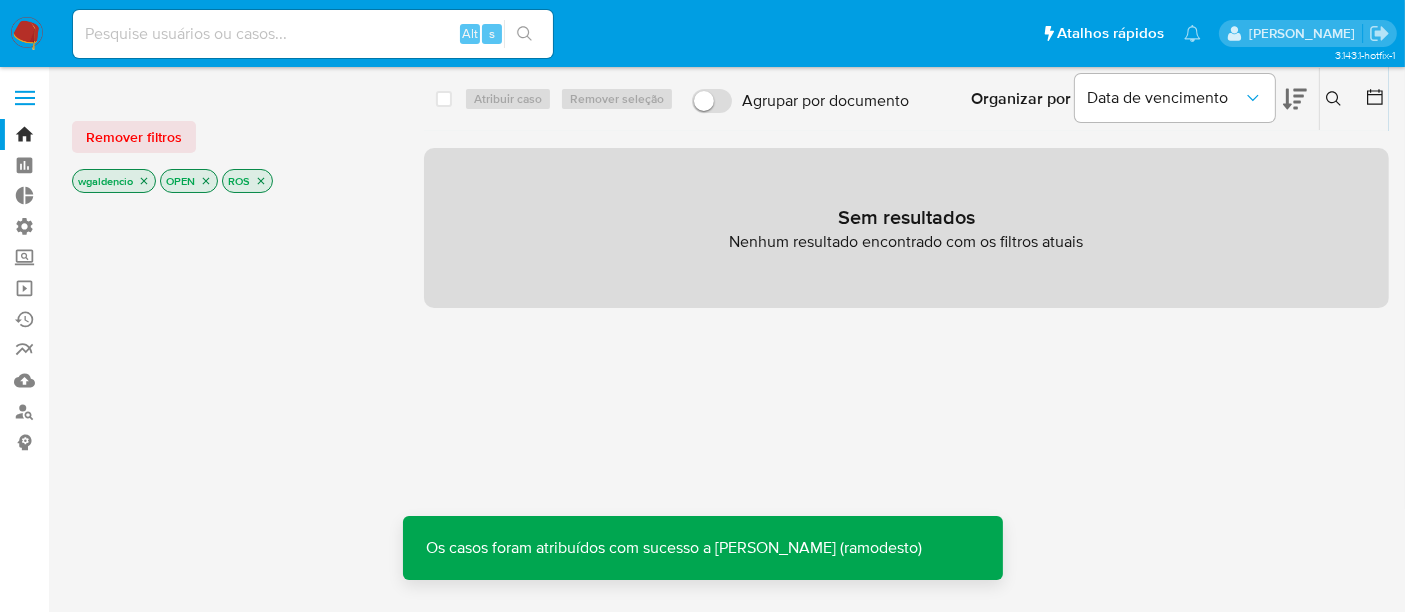 click 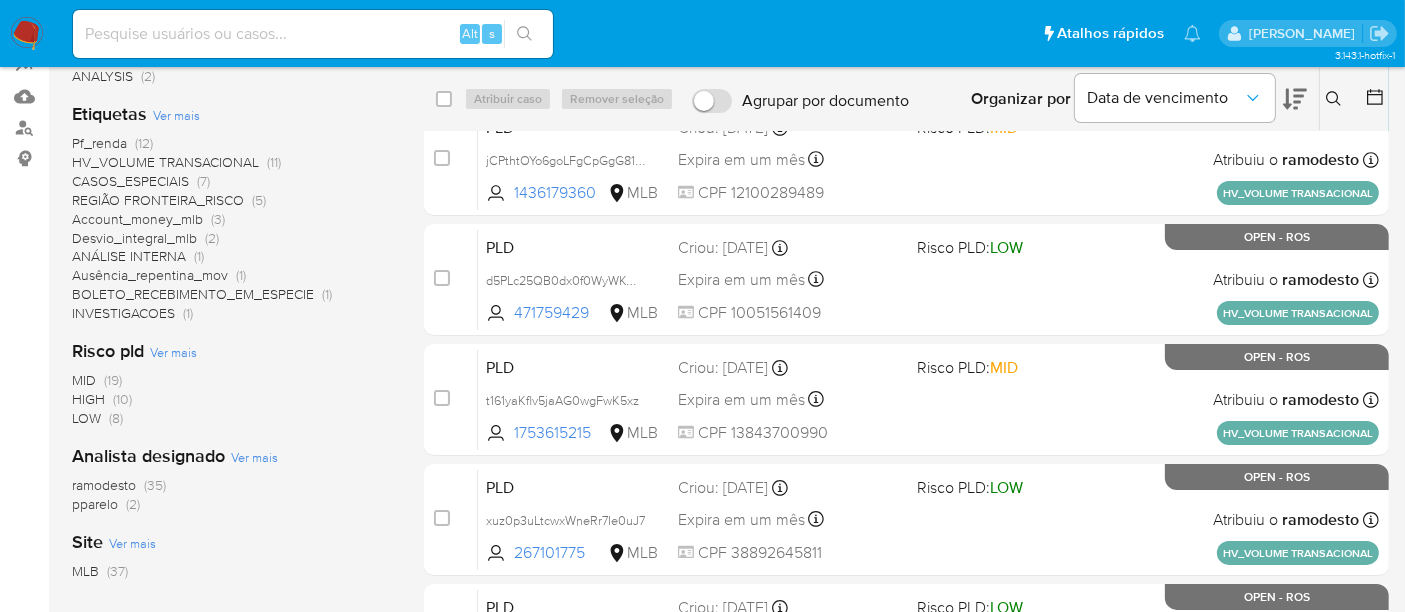 scroll, scrollTop: 333, scrollLeft: 0, axis: vertical 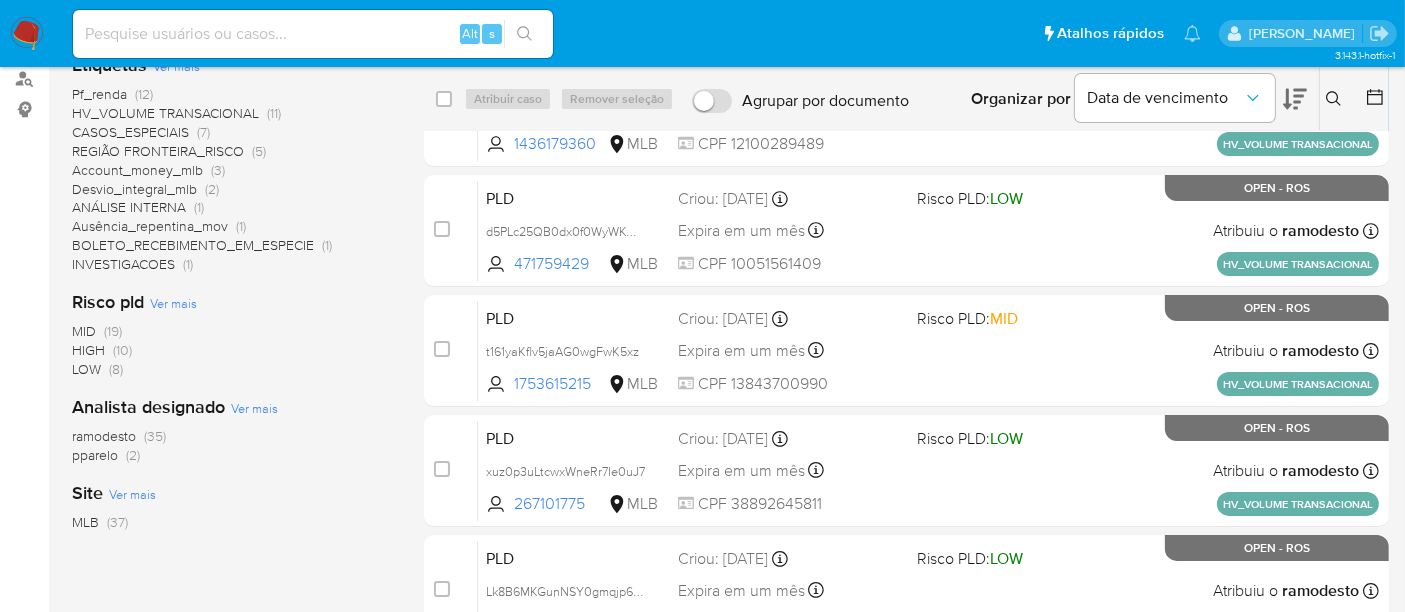 click on "pparelo" at bounding box center [95, 455] 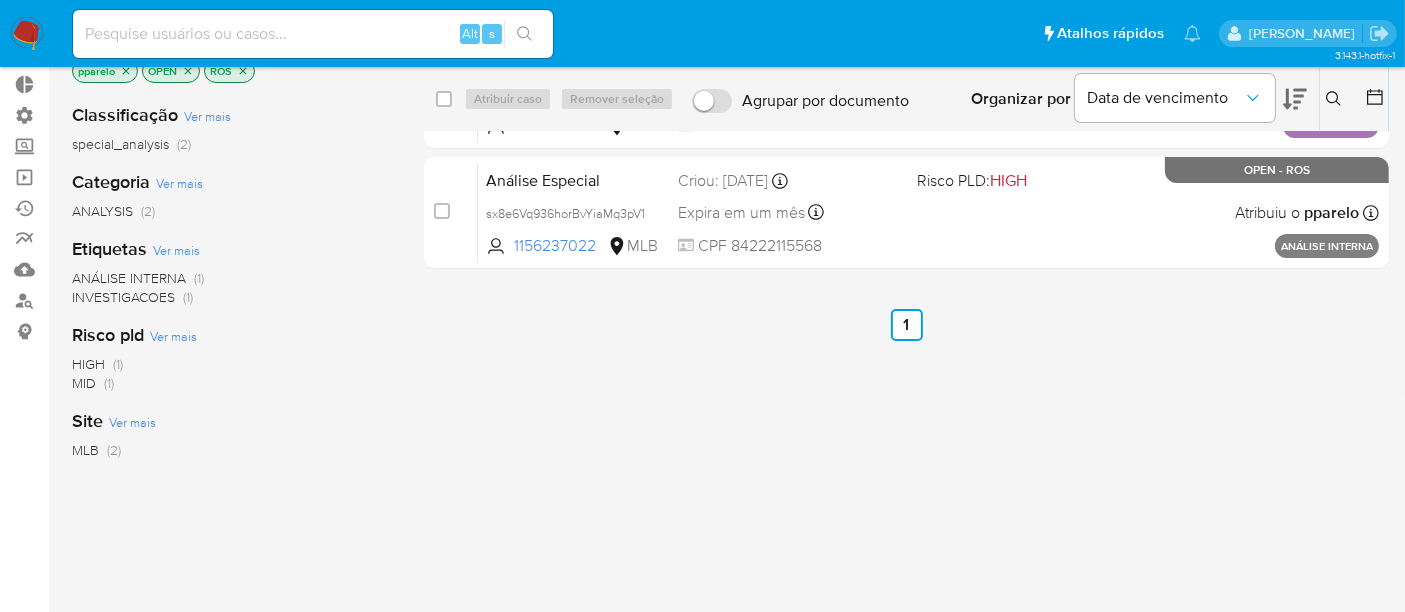 scroll, scrollTop: 0, scrollLeft: 0, axis: both 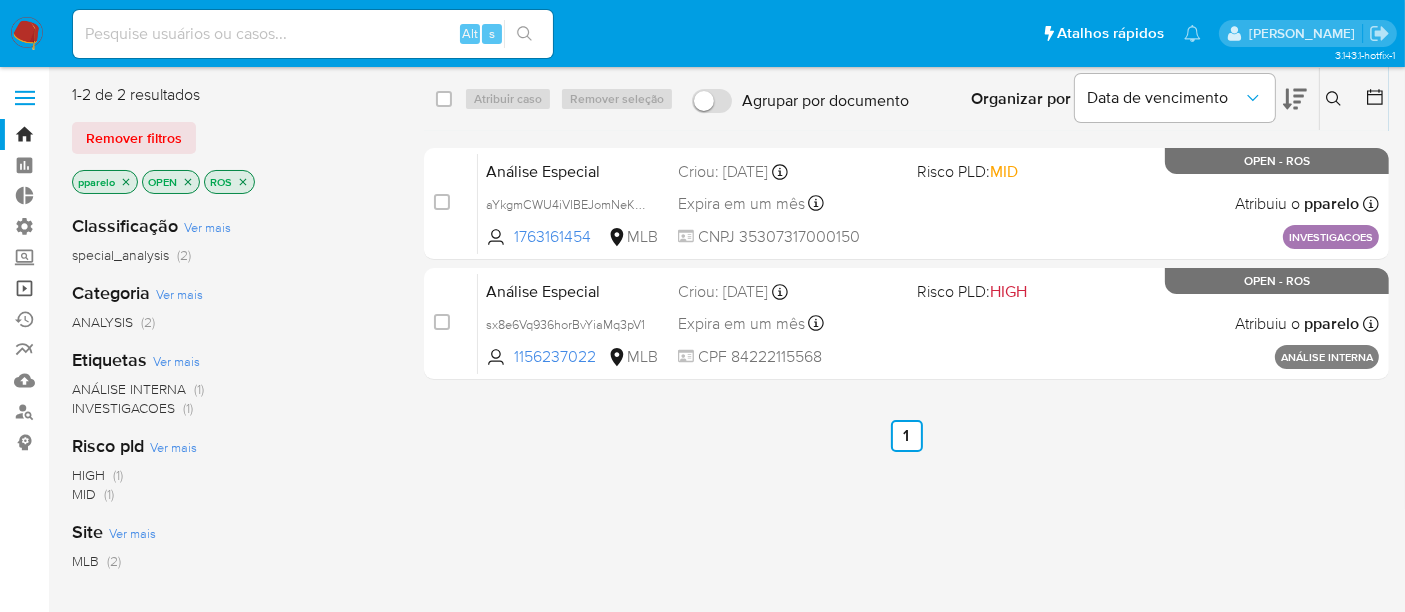 click on "Operações em massa" at bounding box center [119, 288] 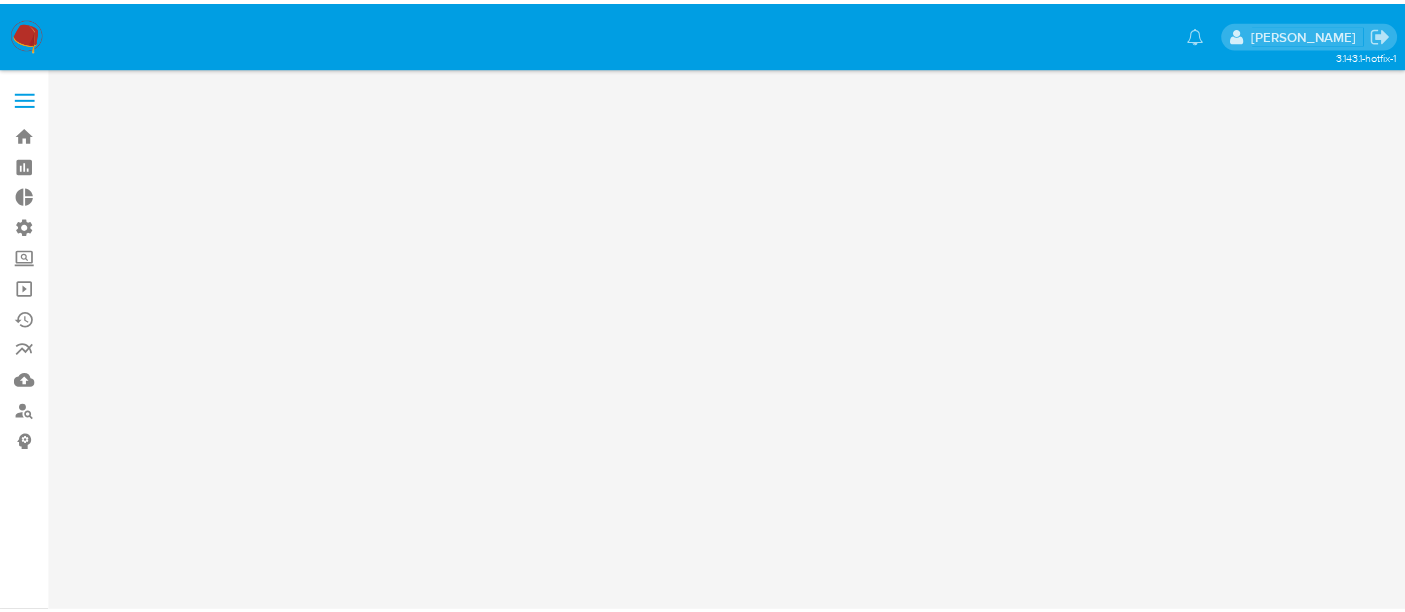scroll, scrollTop: 0, scrollLeft: 0, axis: both 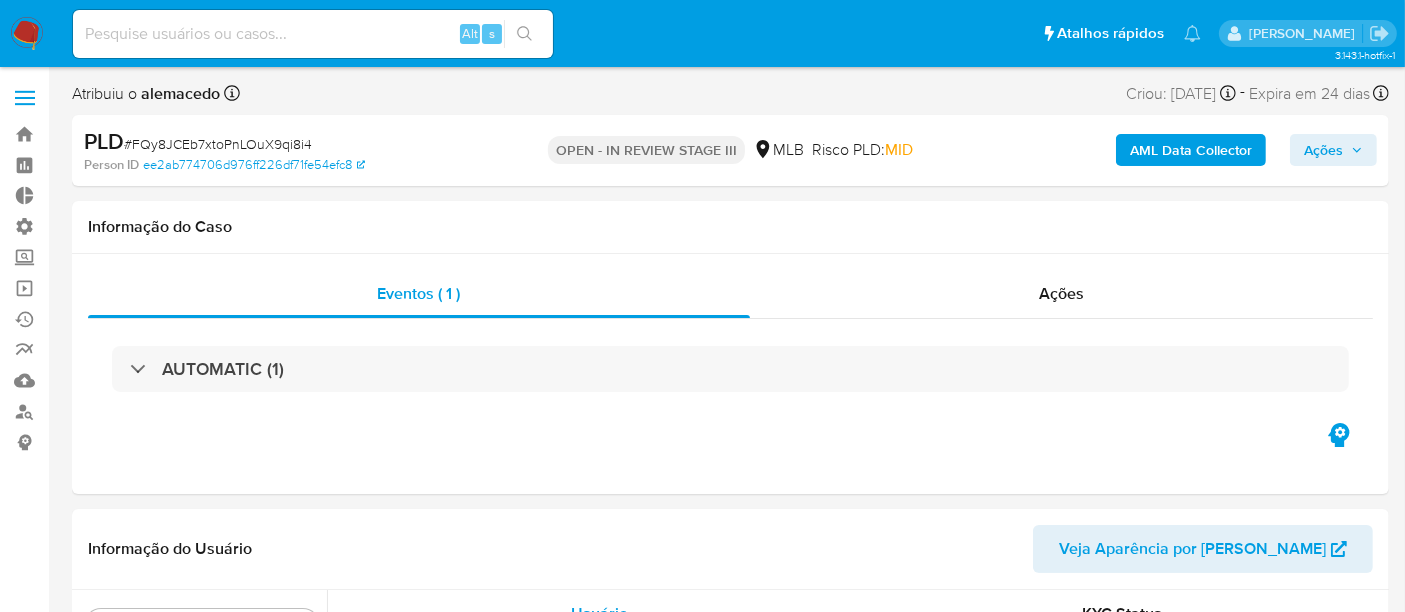 select on "10" 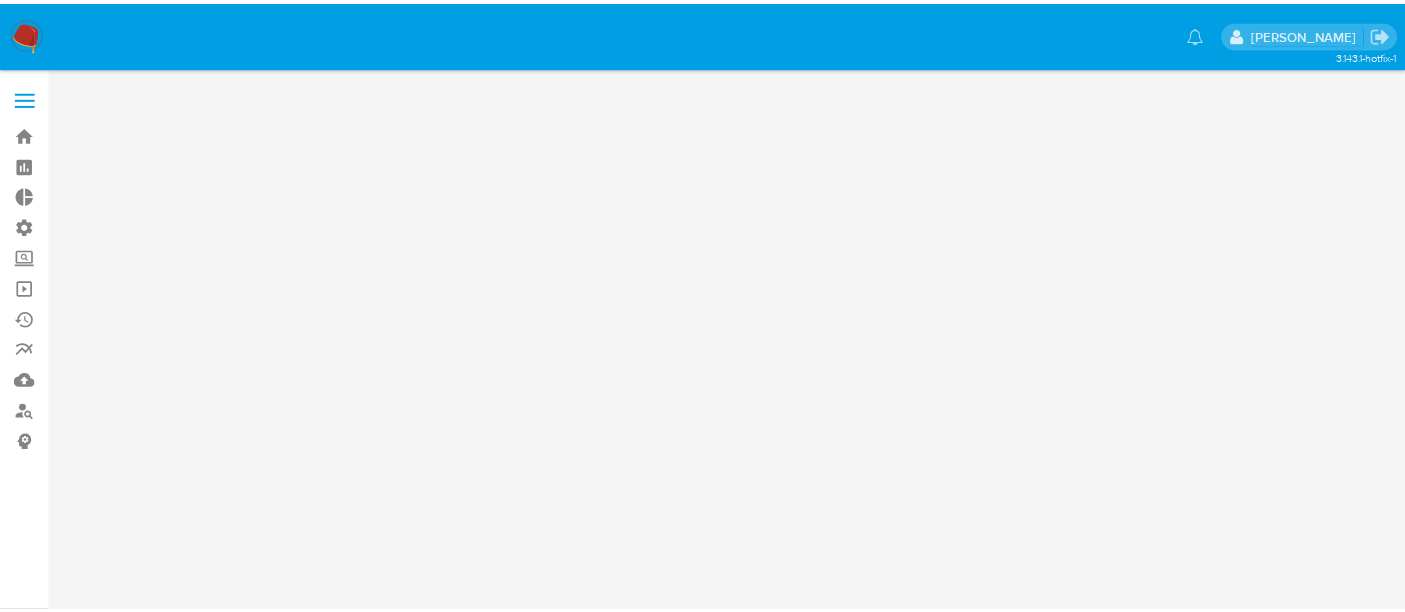 scroll, scrollTop: 0, scrollLeft: 0, axis: both 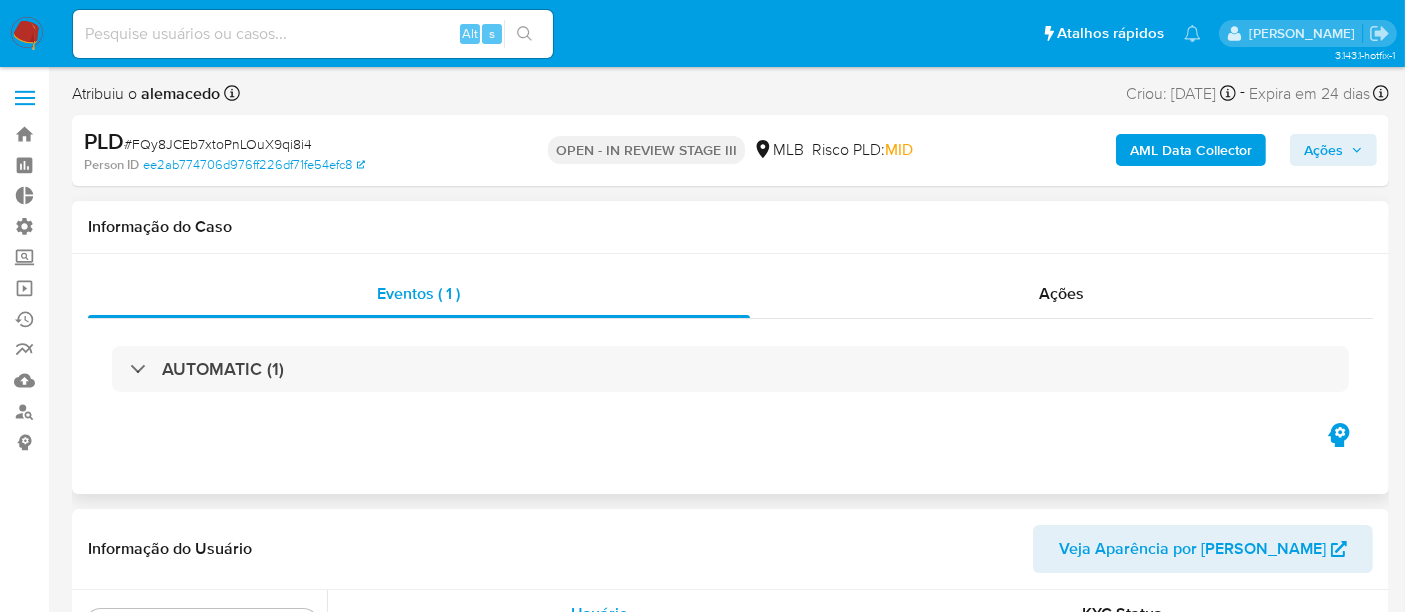 select on "10" 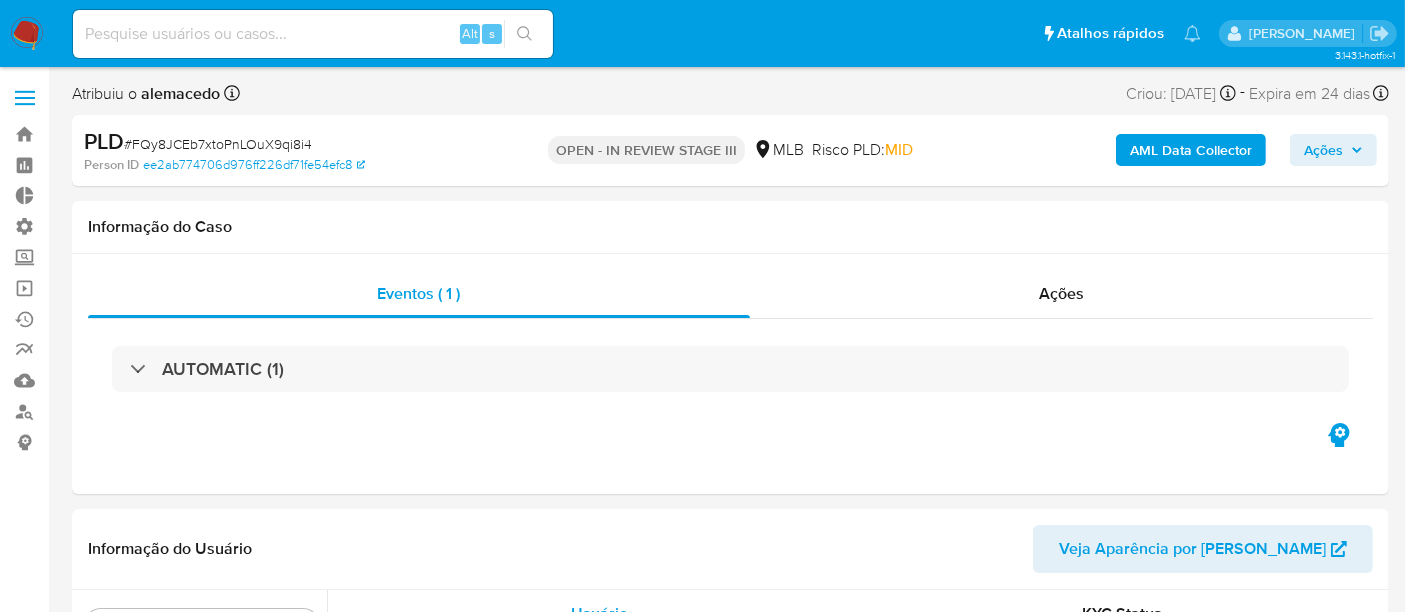 click on "Ações" at bounding box center [1323, 150] 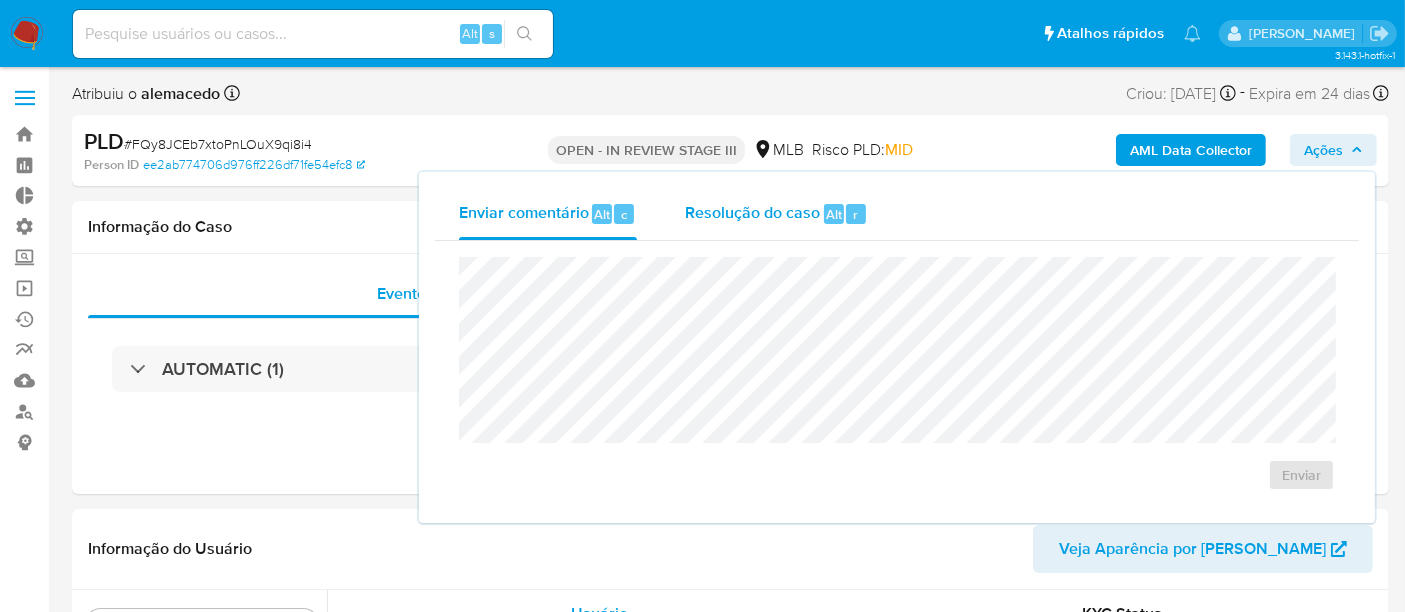 click on "Resolução do caso" at bounding box center [752, 213] 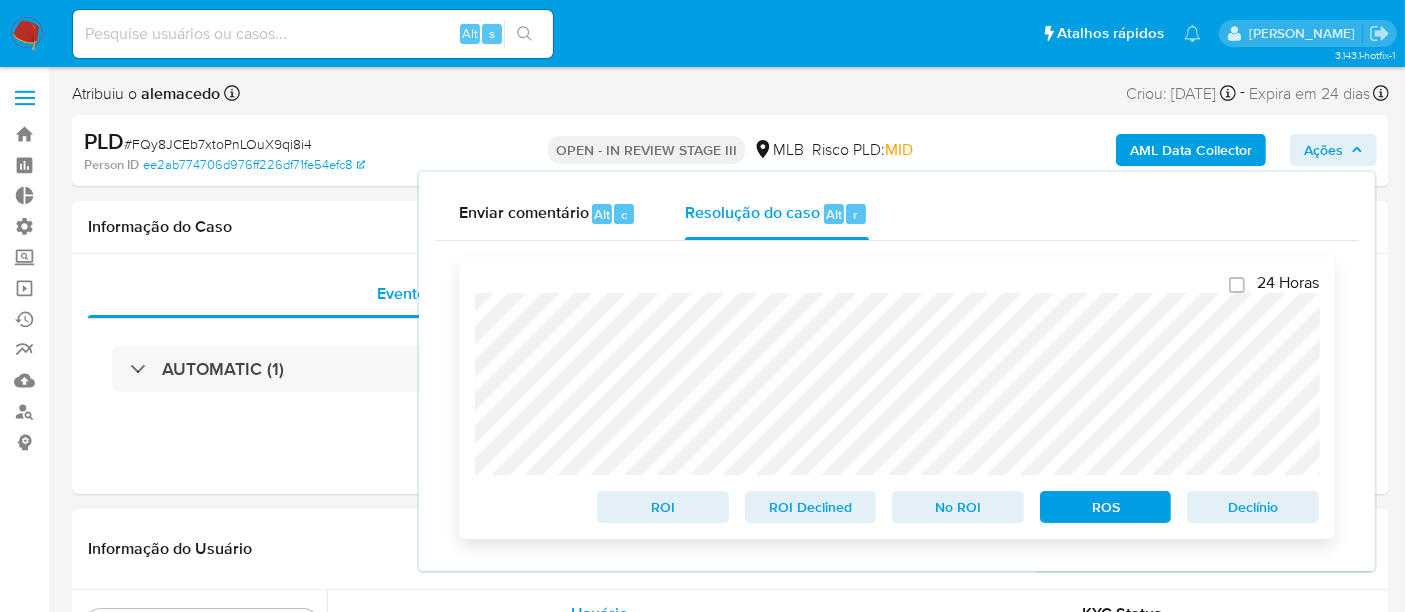 click on "ROS" at bounding box center [1106, 507] 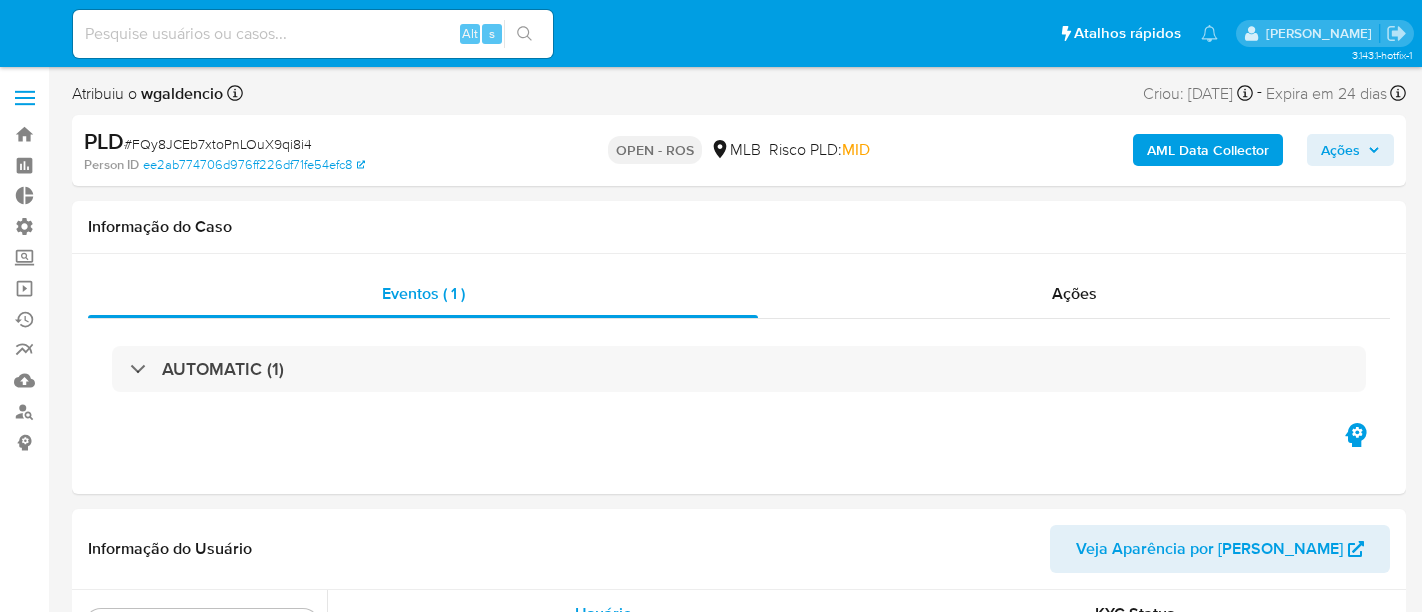 select on "10" 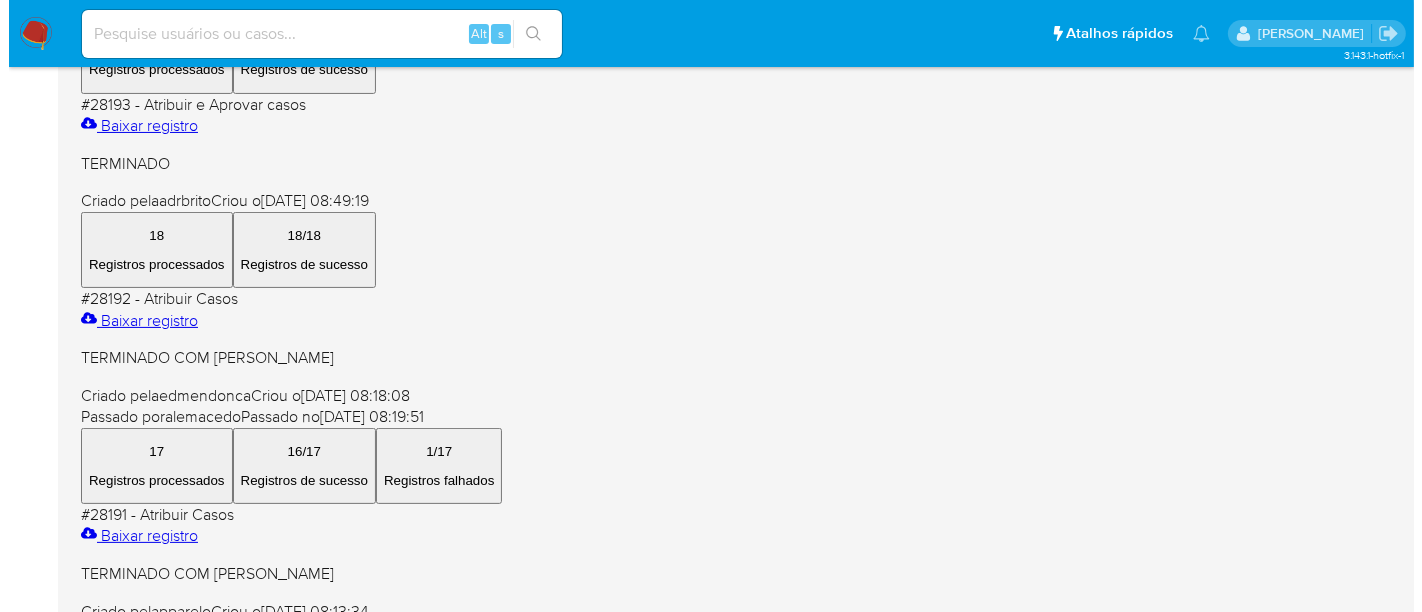 scroll, scrollTop: 444, scrollLeft: 0, axis: vertical 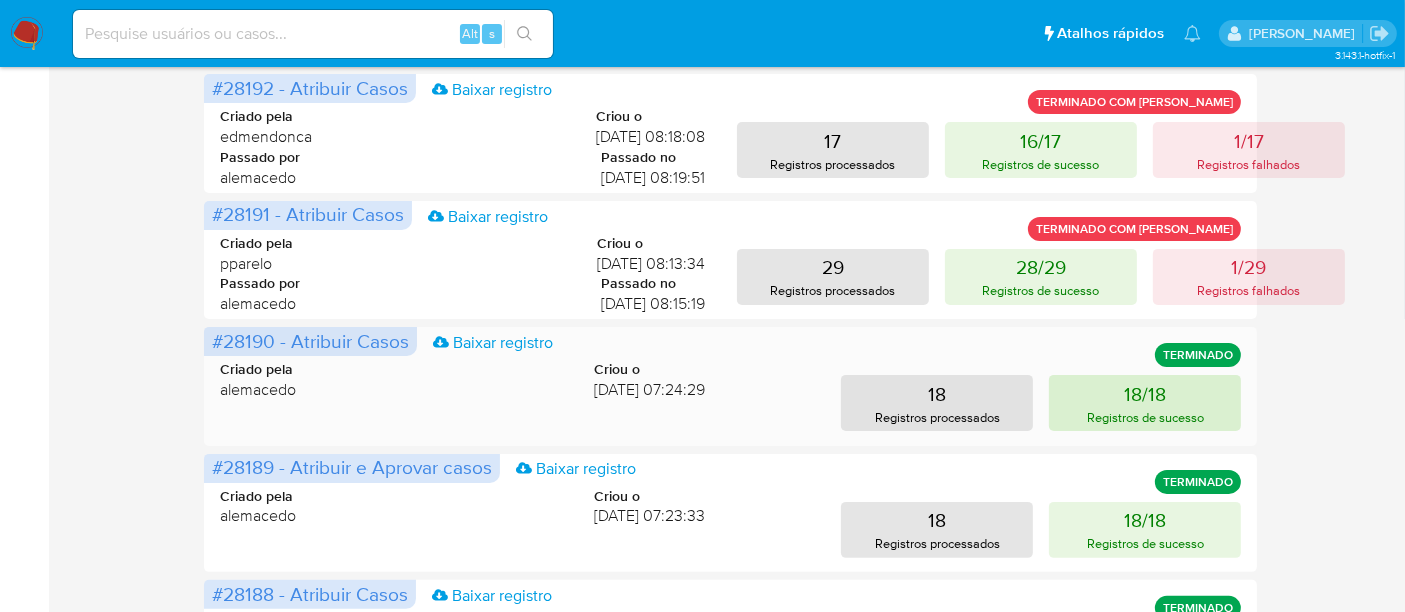 click on "18/18 Registros de sucesso" at bounding box center (1145, 403) 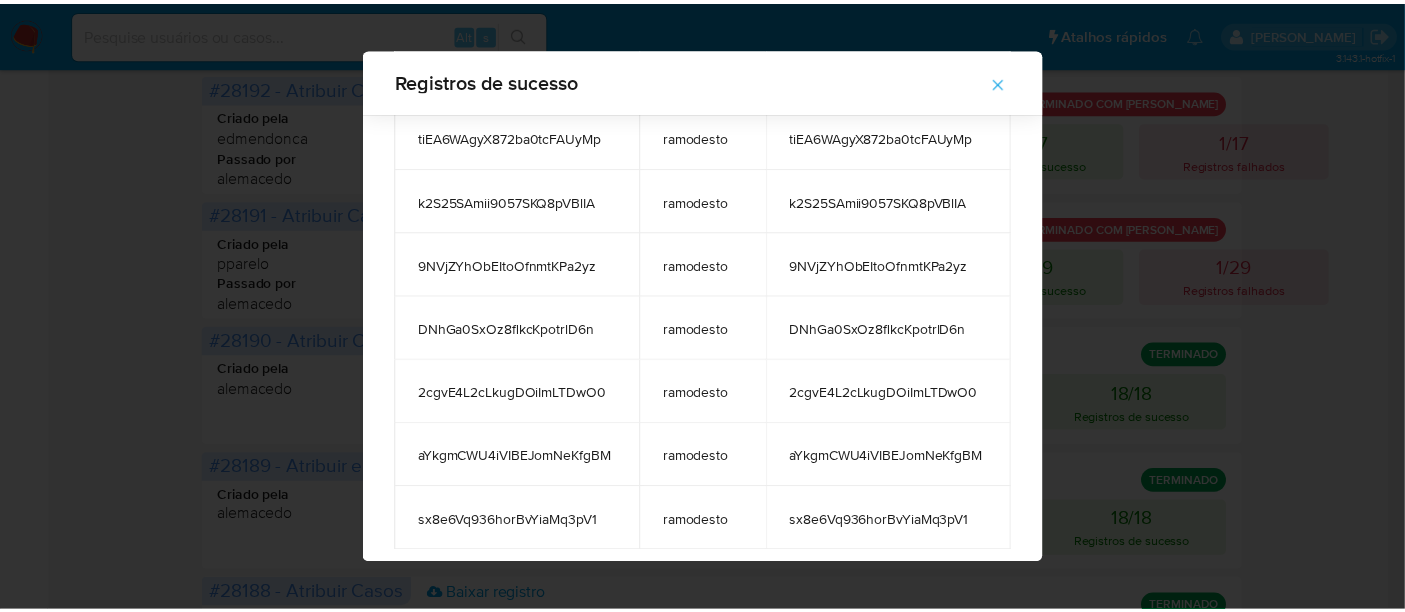 scroll, scrollTop: 781, scrollLeft: 0, axis: vertical 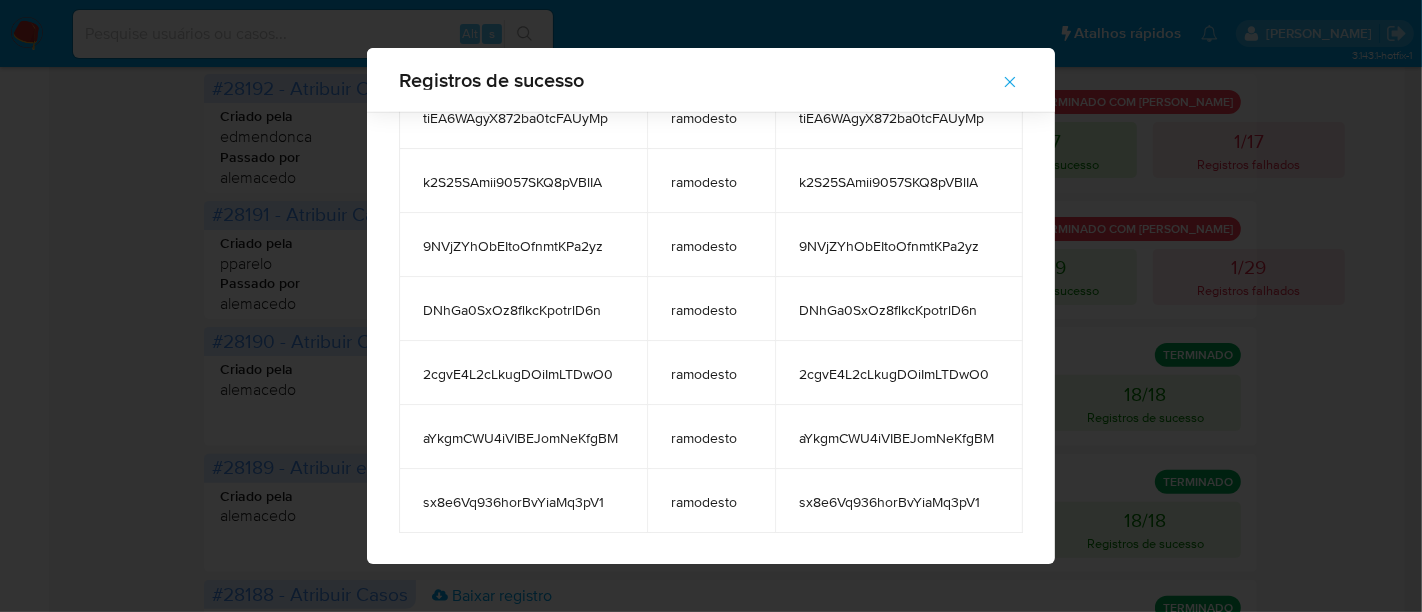 drag, startPoint x: 1018, startPoint y: 84, endPoint x: 952, endPoint y: 158, distance: 99.15644 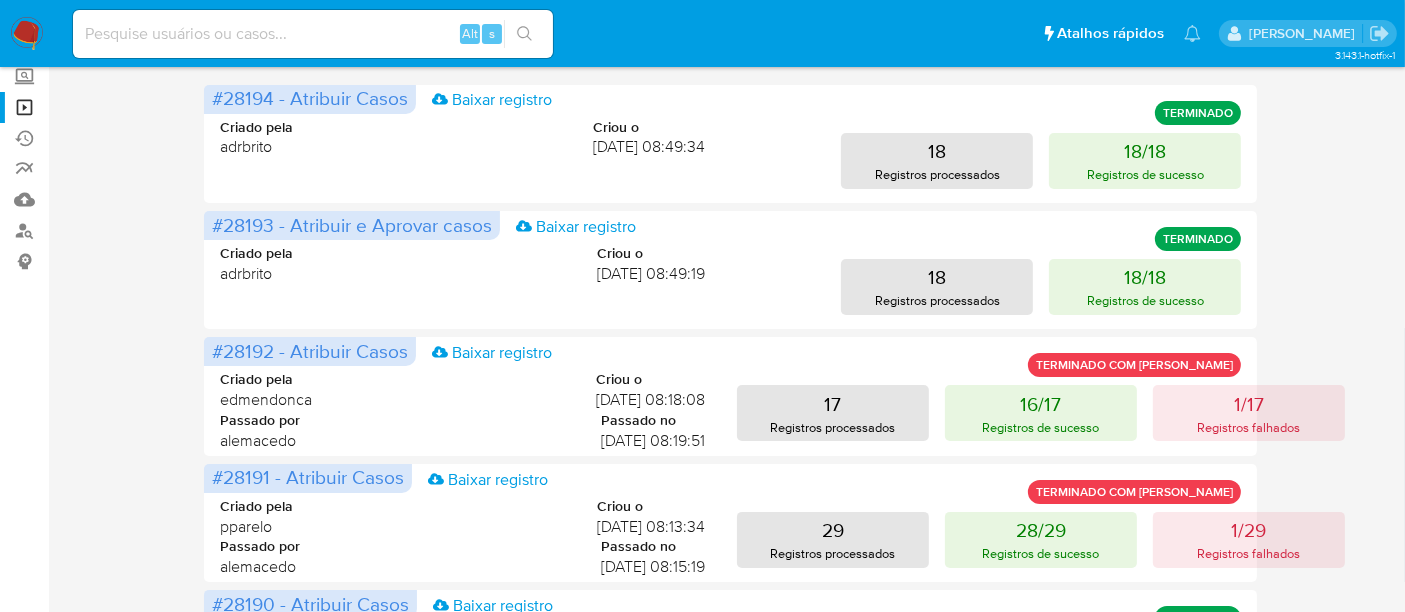 scroll, scrollTop: 0, scrollLeft: 0, axis: both 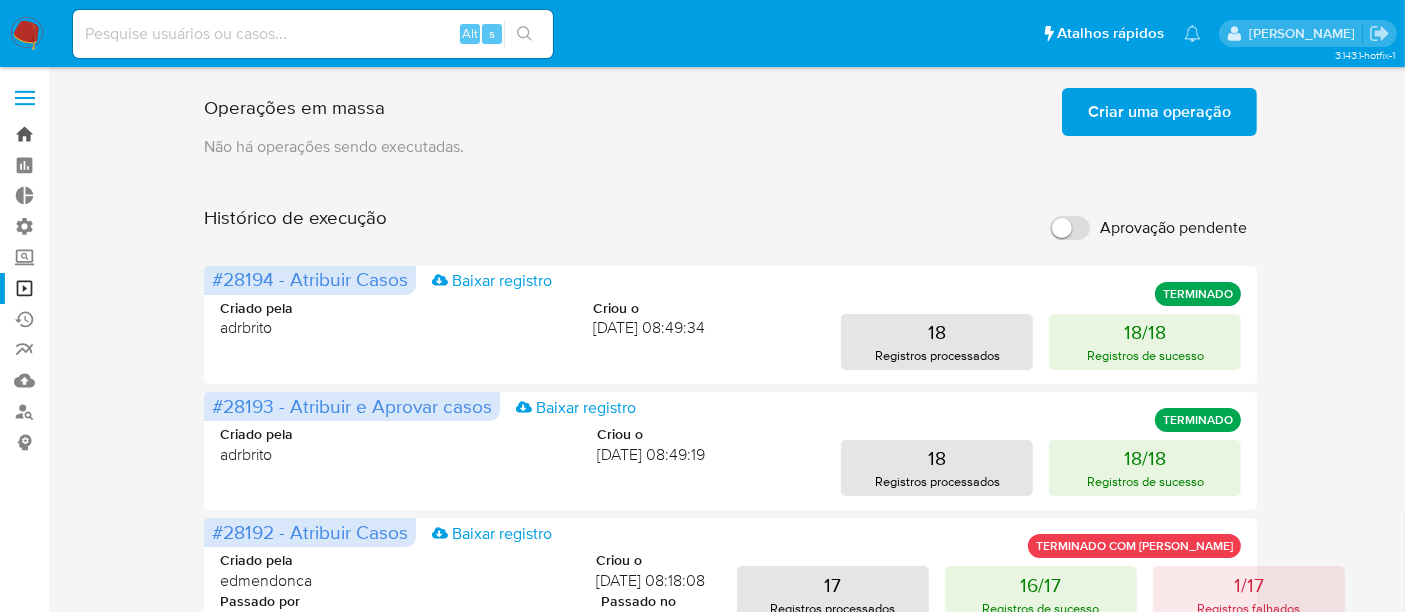 click on "Bandeja" at bounding box center (119, 134) 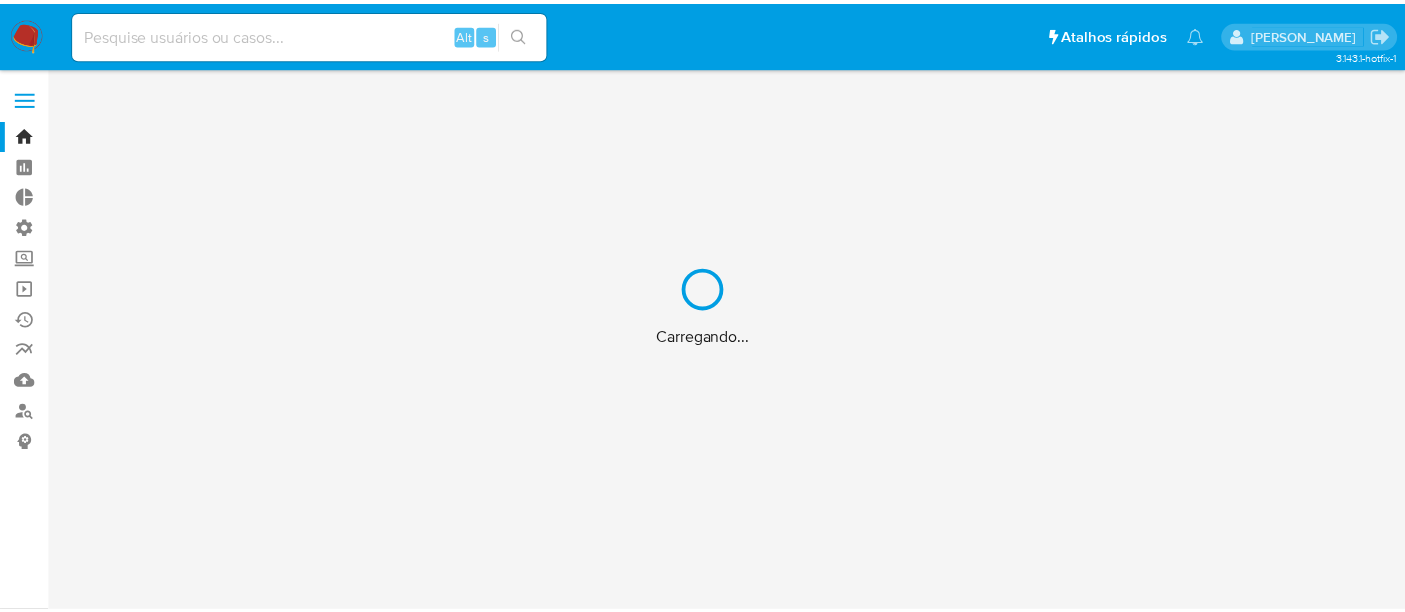 scroll, scrollTop: 0, scrollLeft: 0, axis: both 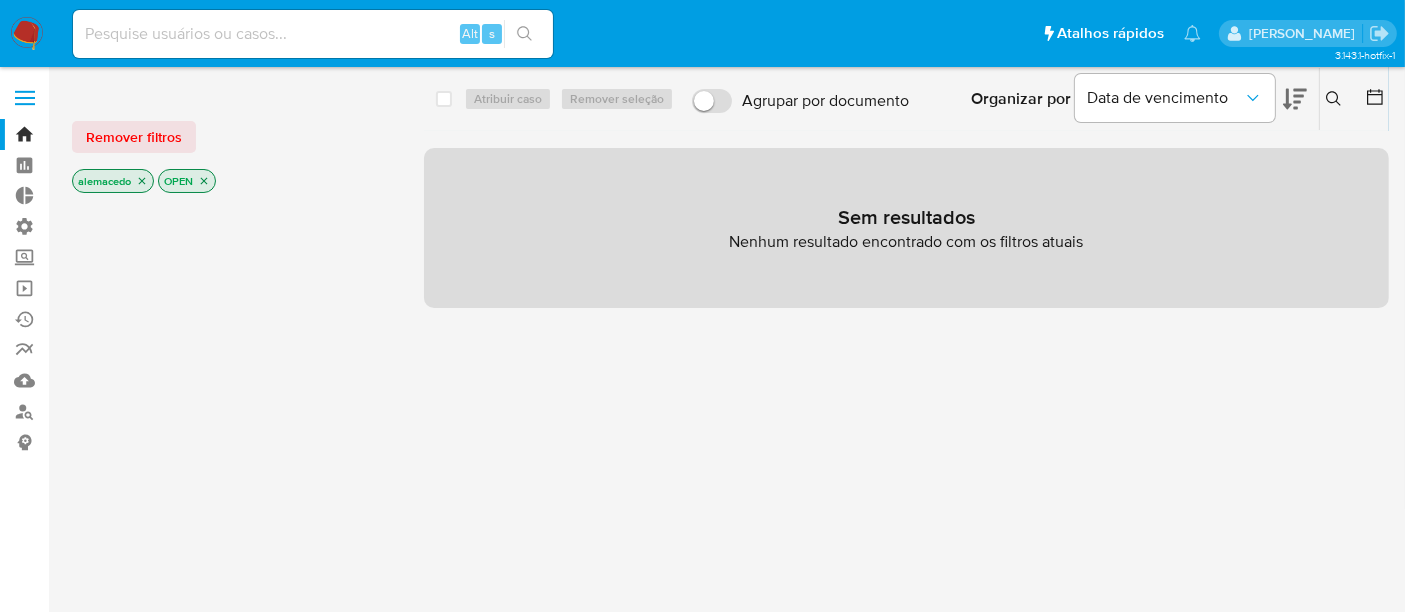 click 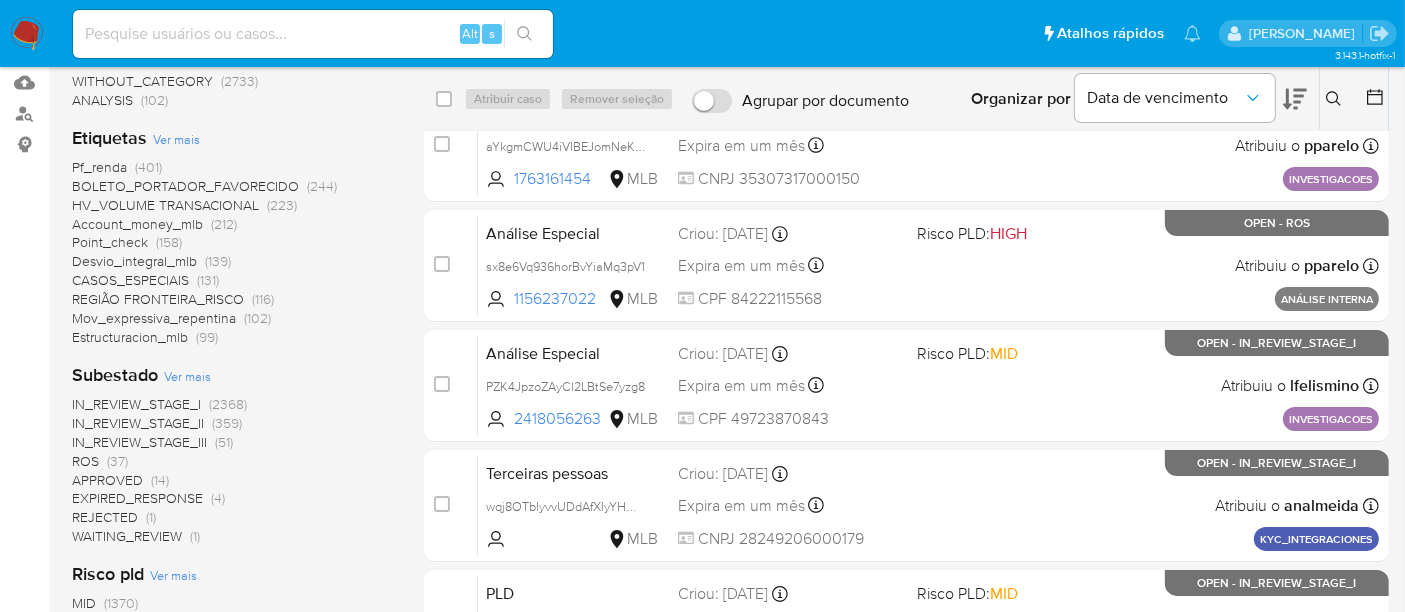 scroll, scrollTop: 333, scrollLeft: 0, axis: vertical 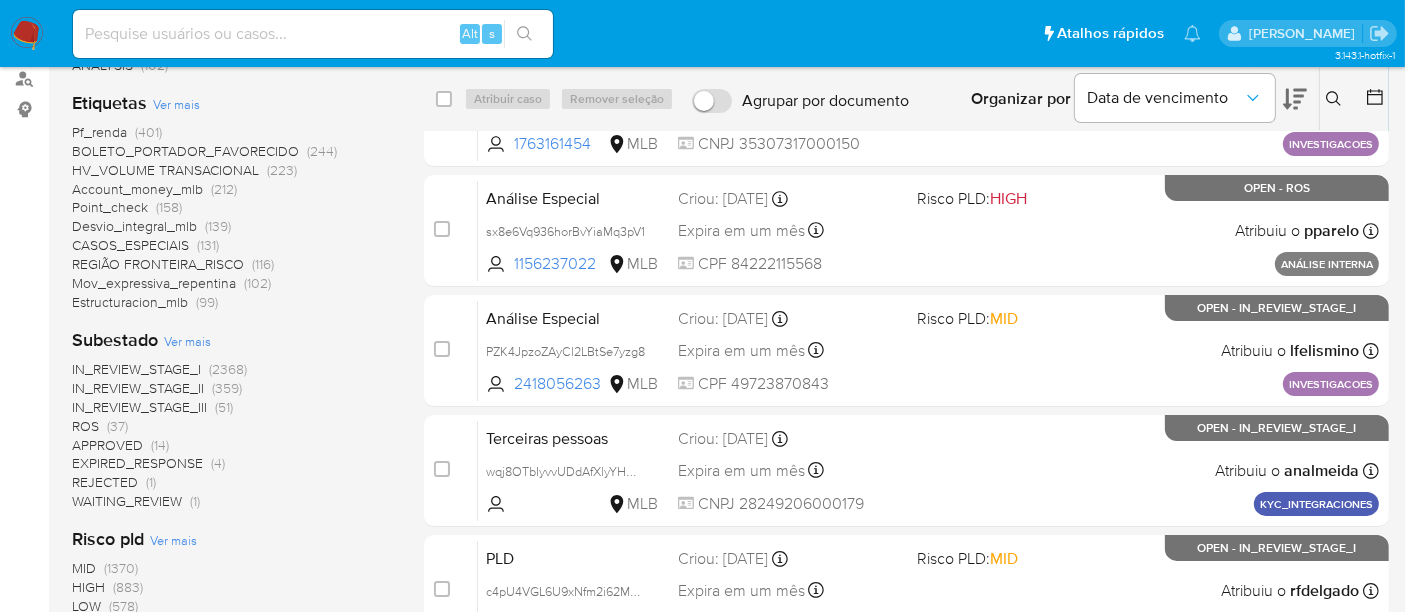 click on "(37)" at bounding box center [117, 426] 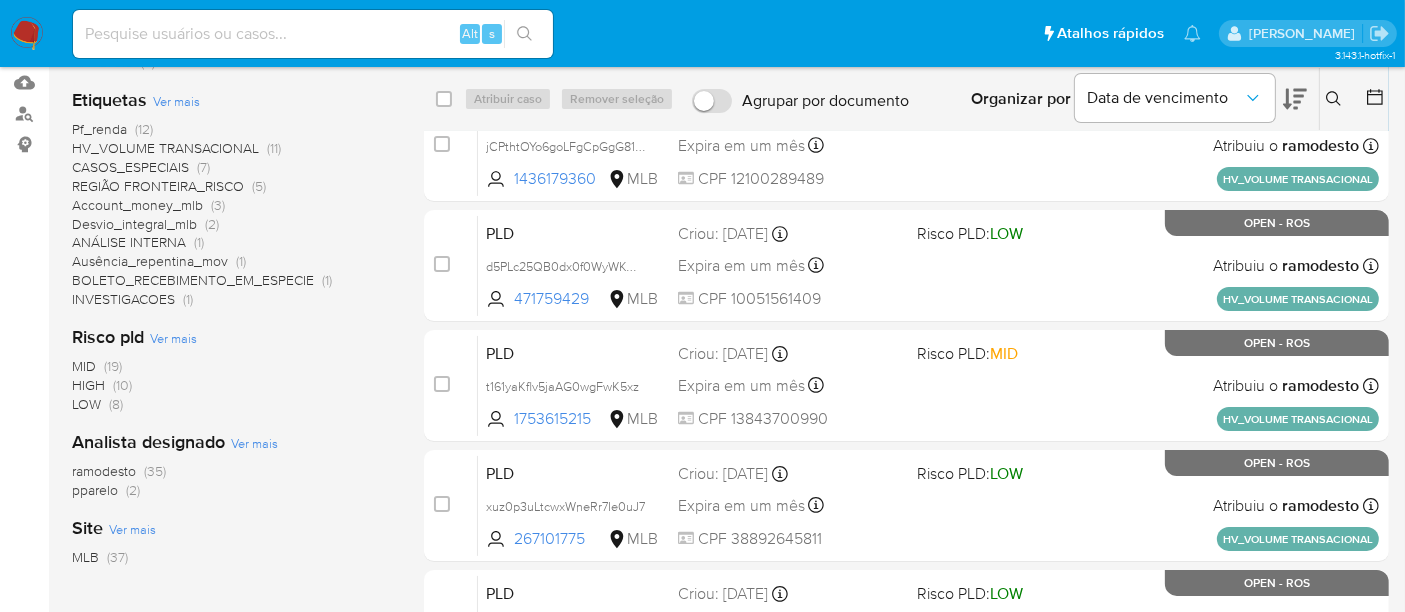 scroll, scrollTop: 333, scrollLeft: 0, axis: vertical 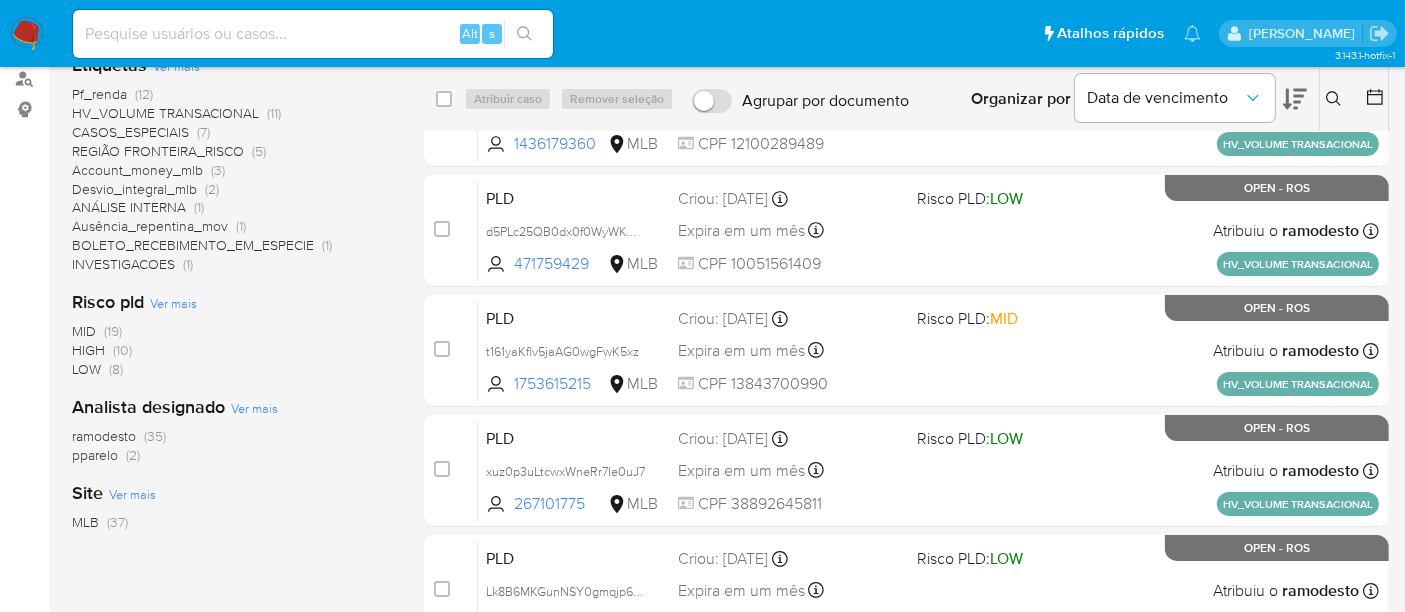 click on "pparelo" at bounding box center (95, 455) 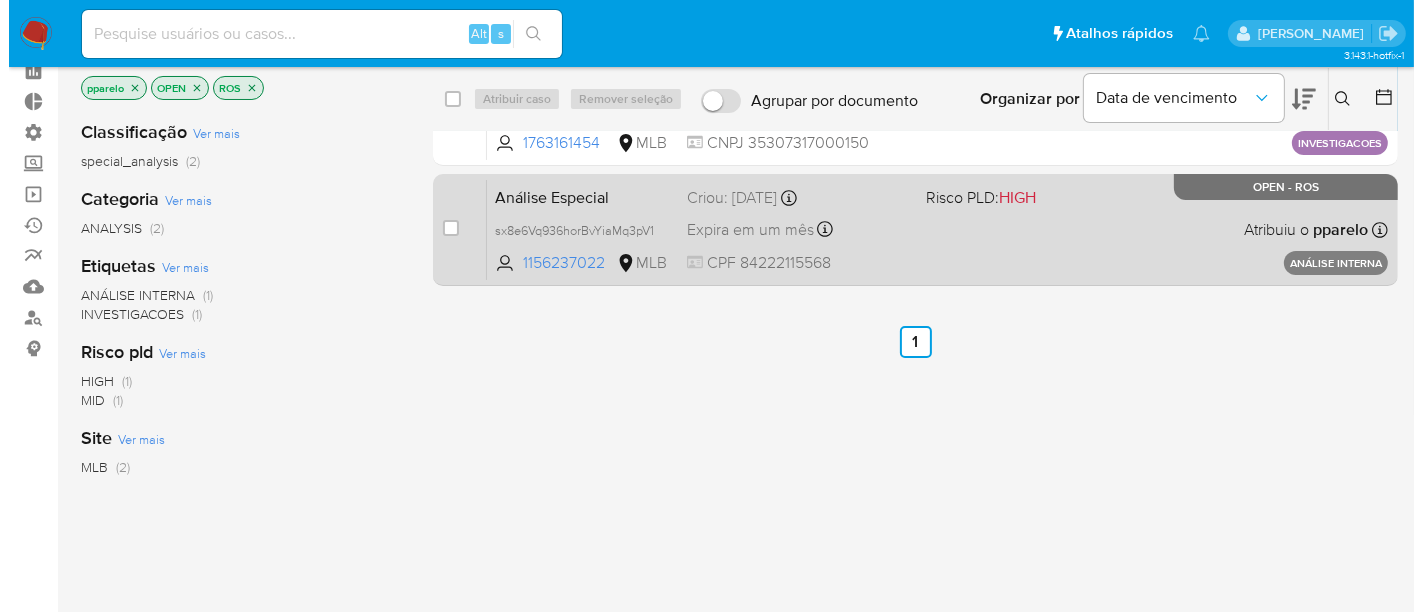 scroll, scrollTop: 0, scrollLeft: 0, axis: both 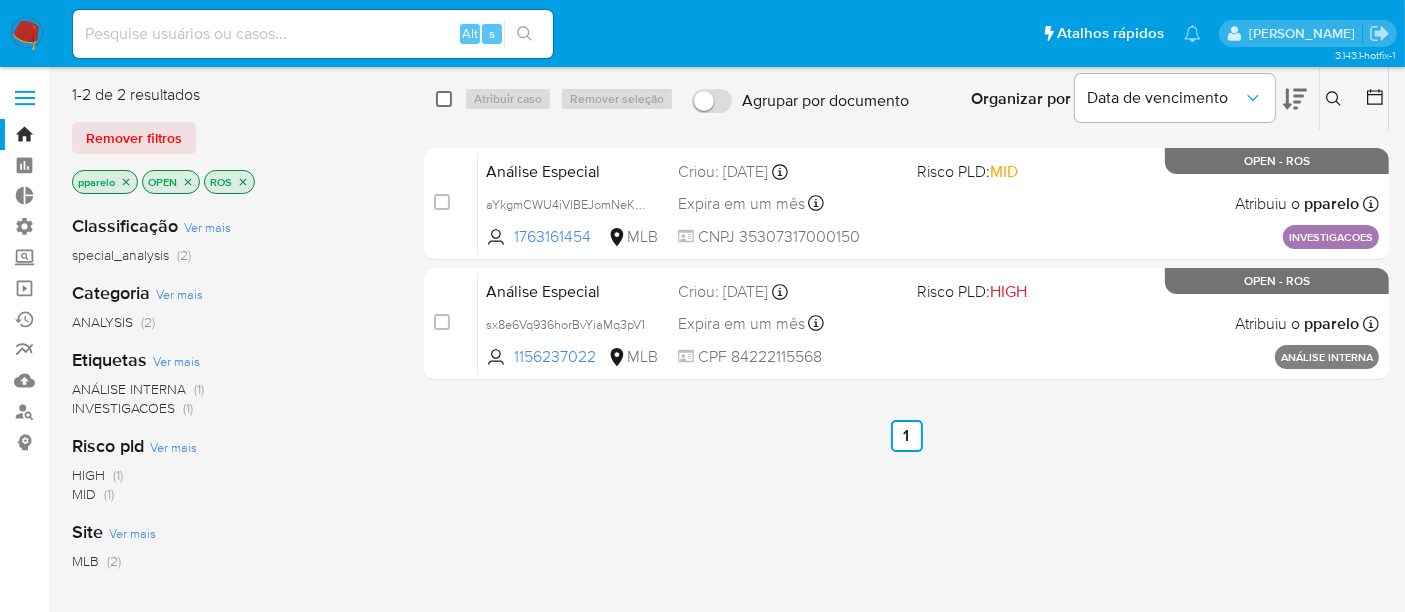 click at bounding box center (444, 99) 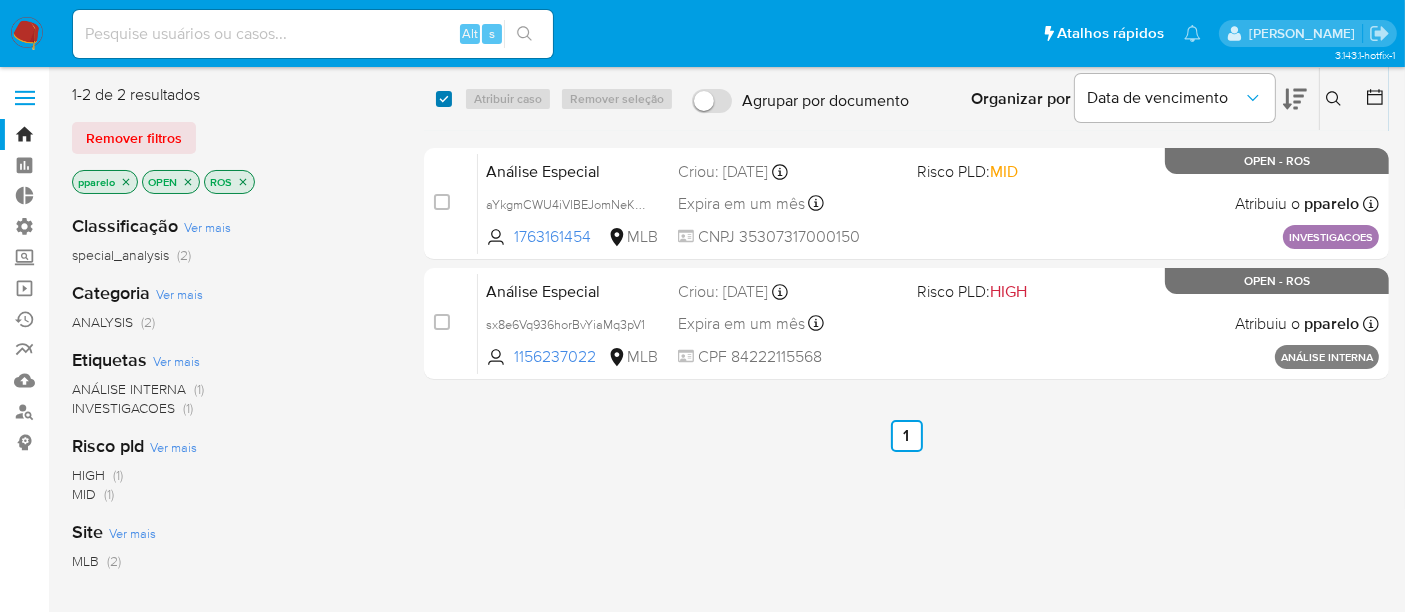checkbox on "true" 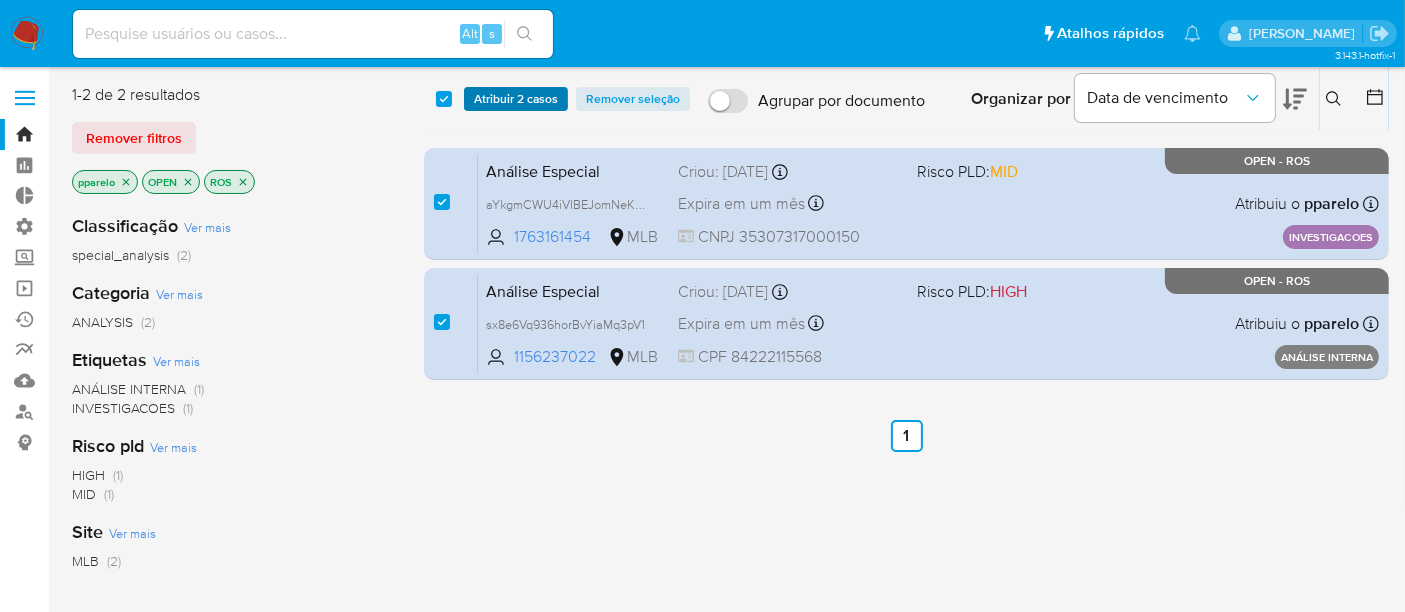 click on "Atribuir 2 casos" at bounding box center [516, 99] 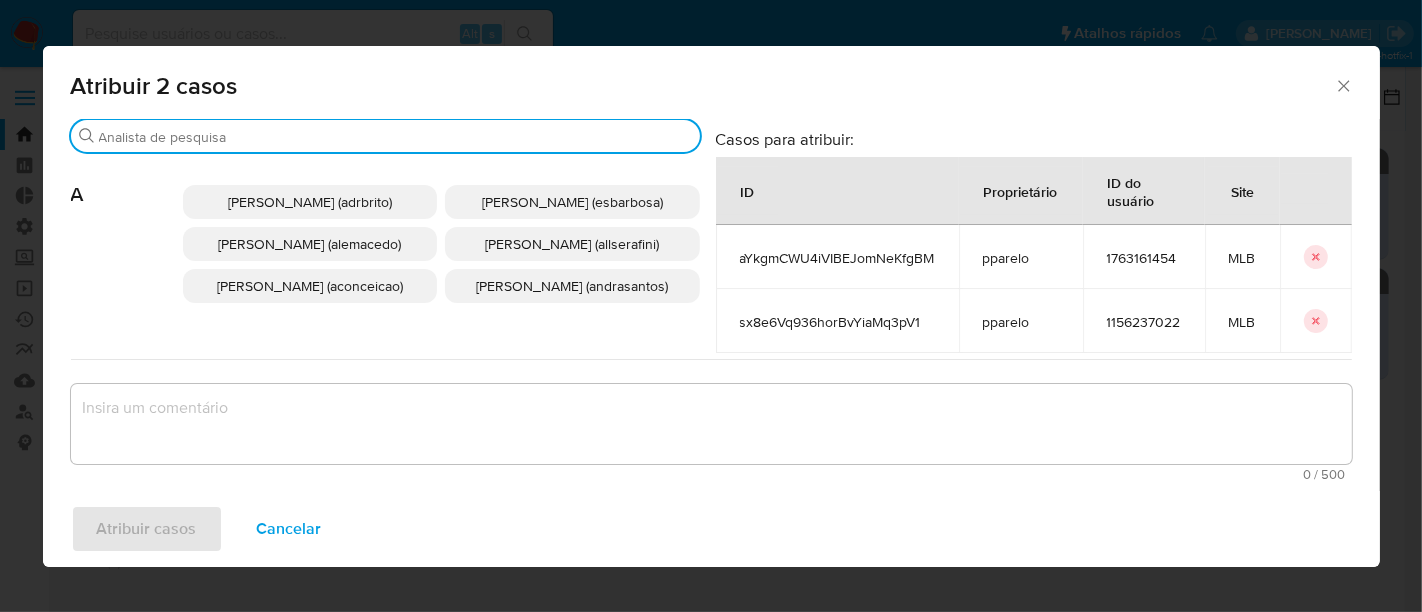 click on "Procurar" at bounding box center [395, 137] 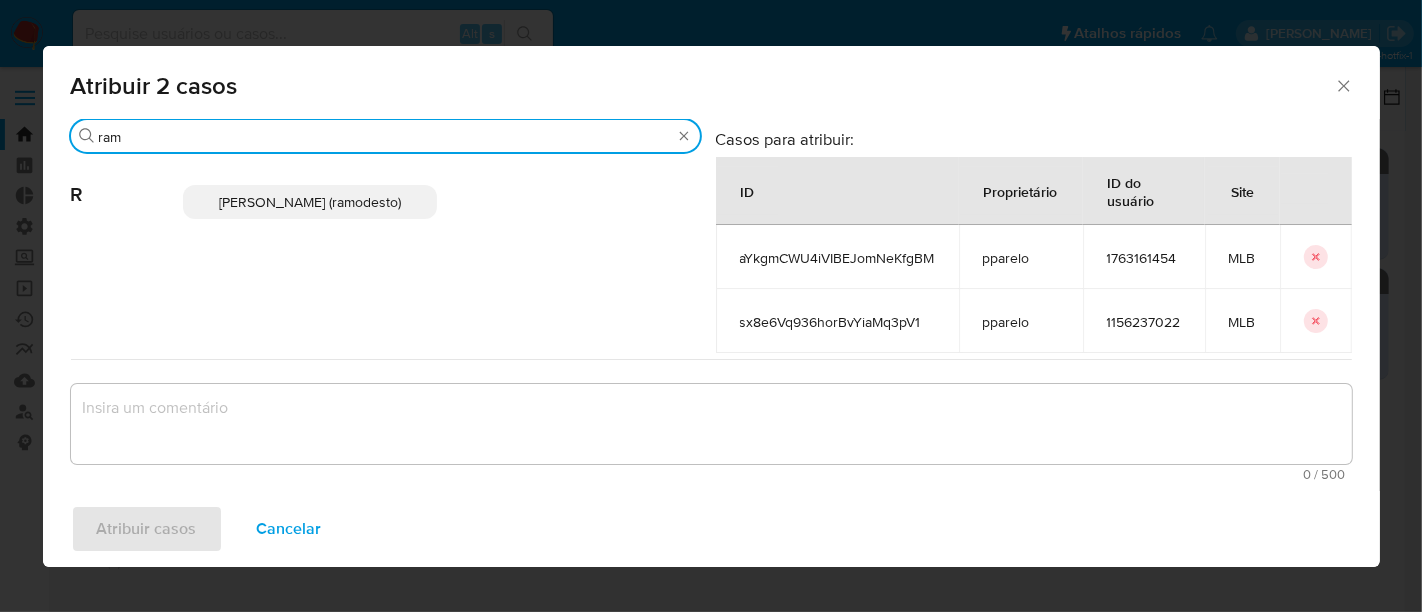 type on "ram" 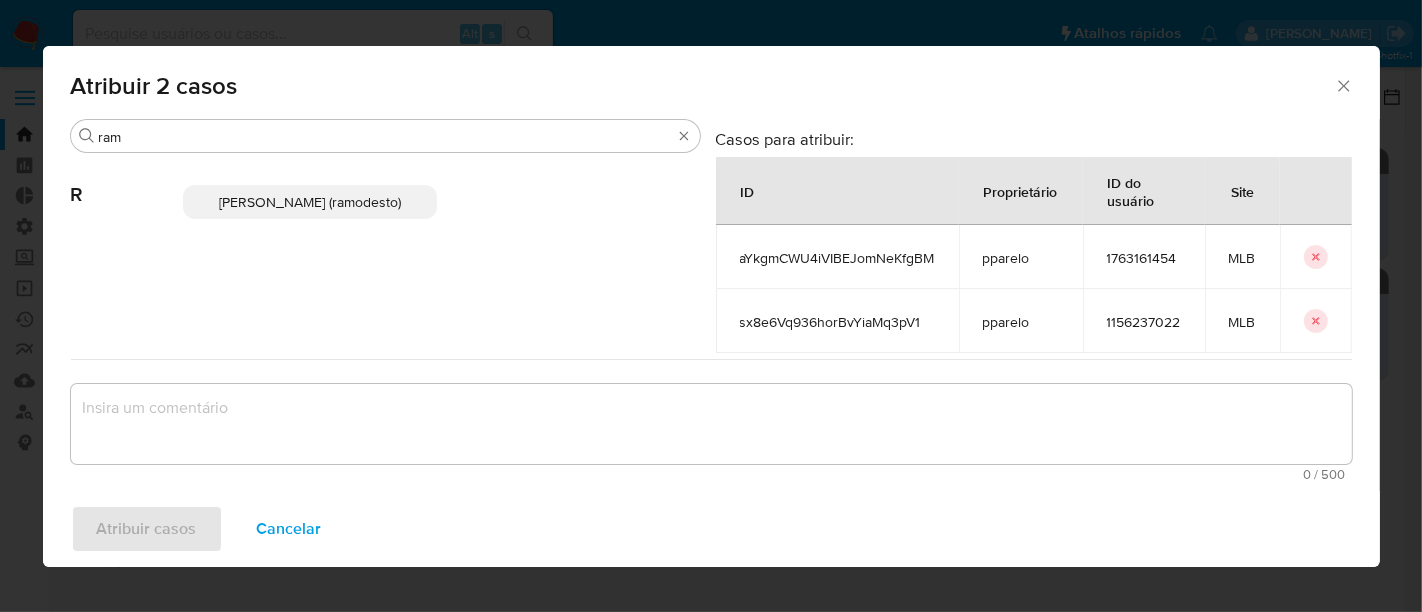 click on "[PERSON_NAME] (ramodesto)" at bounding box center [310, 202] 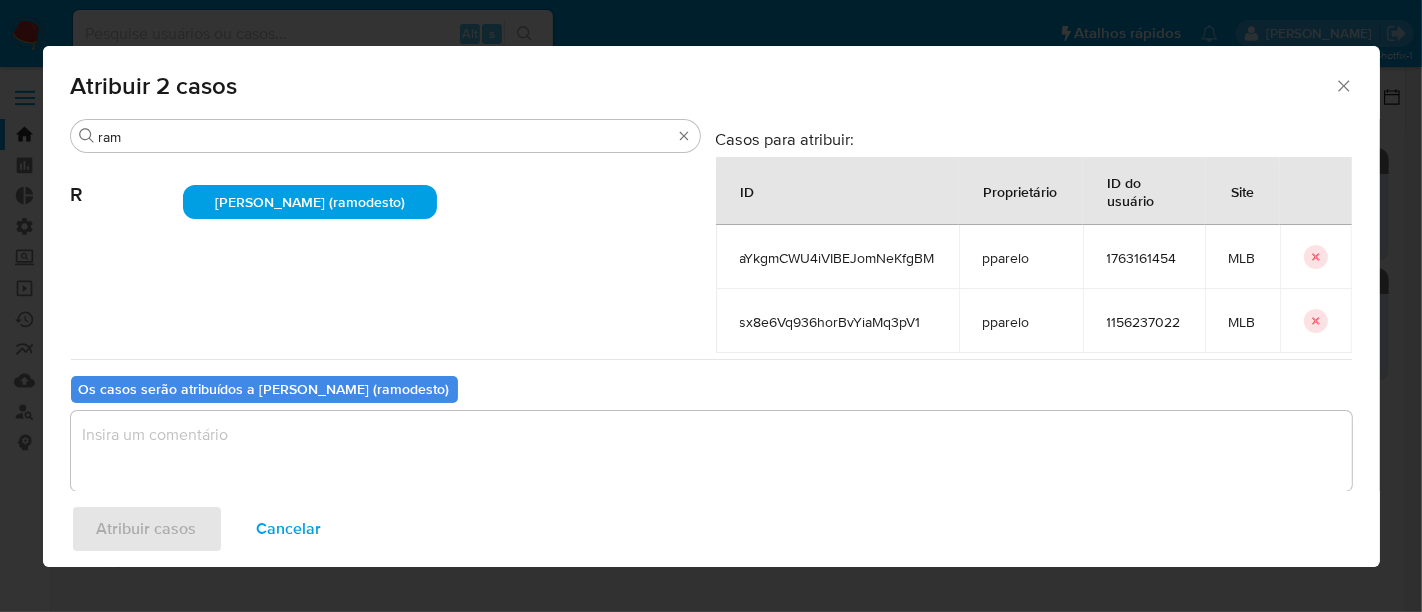 click at bounding box center [711, 451] 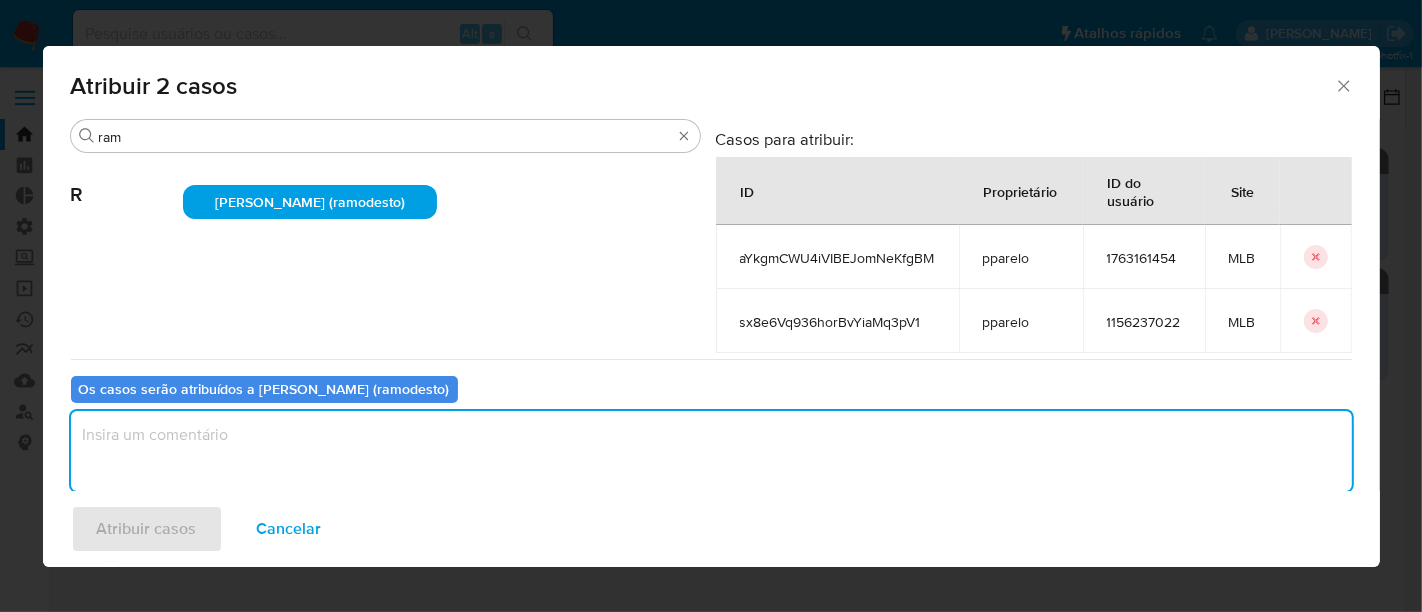 paste on "FQy8JCEb7xtoPnLOuX9qi8i4" 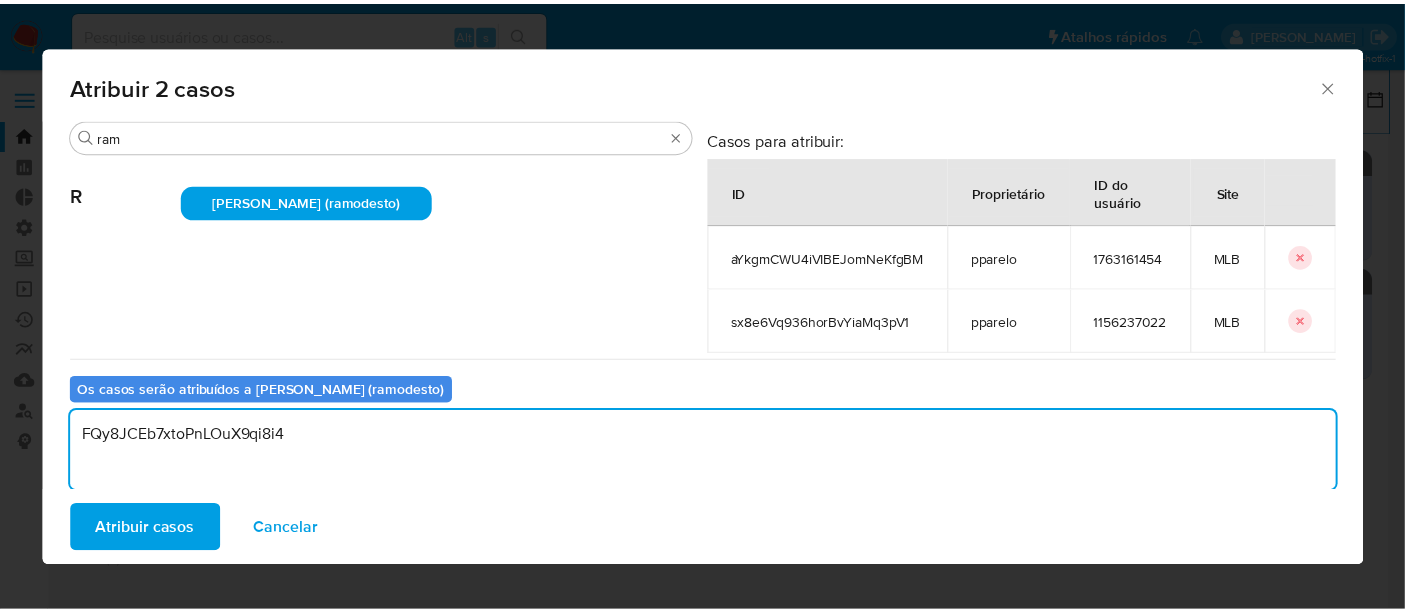 scroll, scrollTop: 24, scrollLeft: 0, axis: vertical 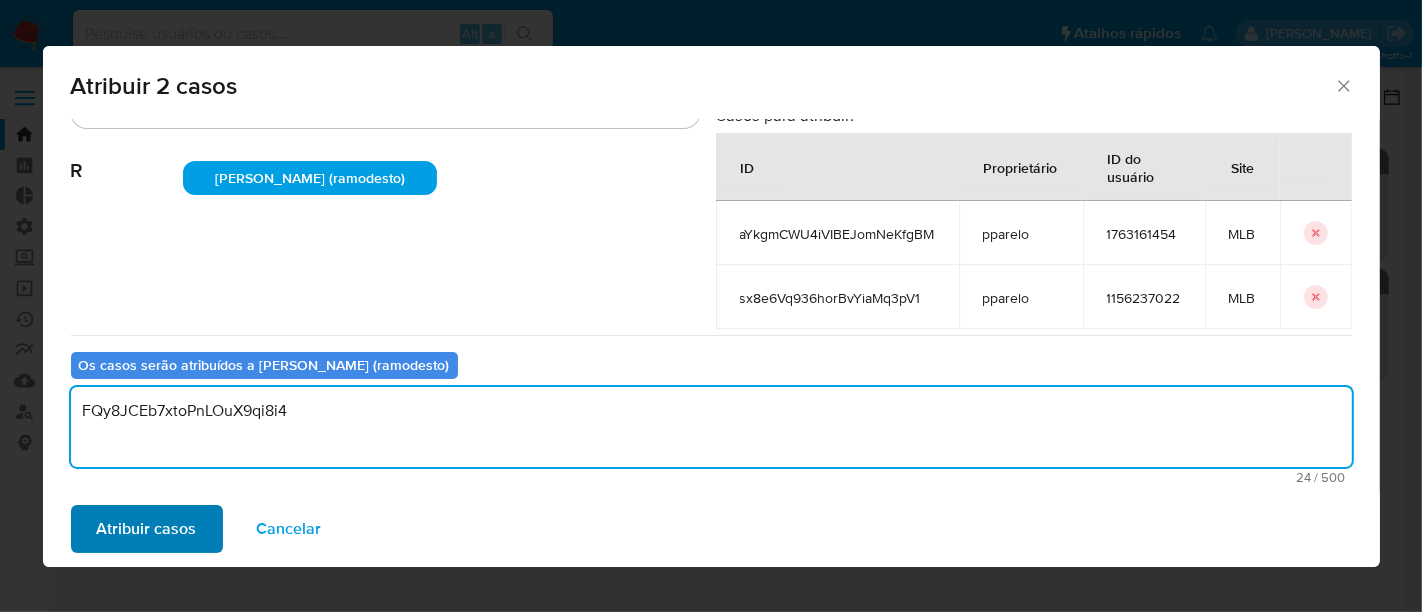 type on "FQy8JCEb7xtoPnLOuX9qi8i4" 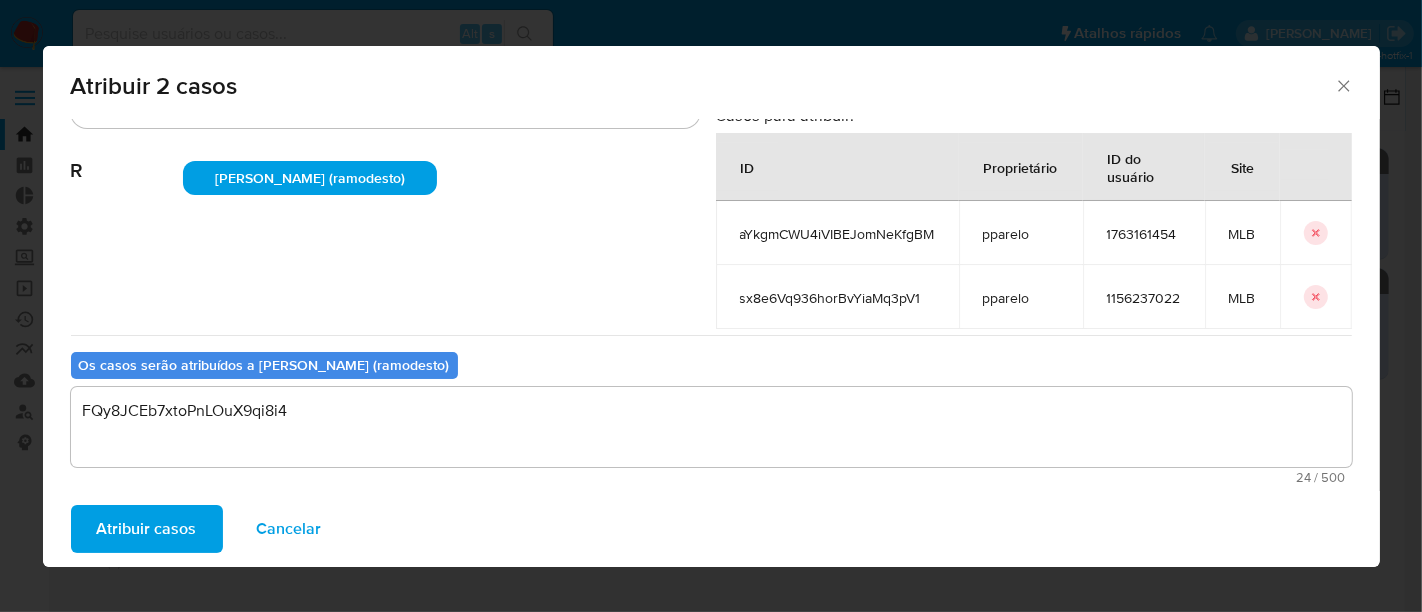 click on "Atribuir casos" at bounding box center (147, 529) 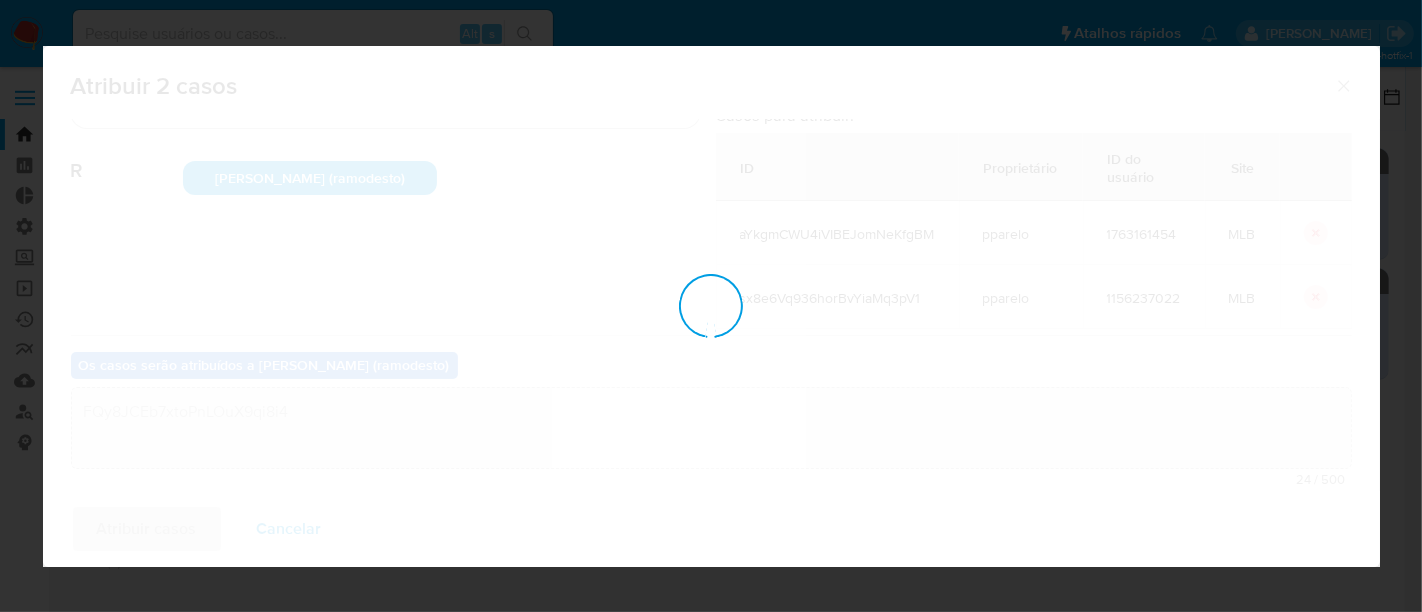 type 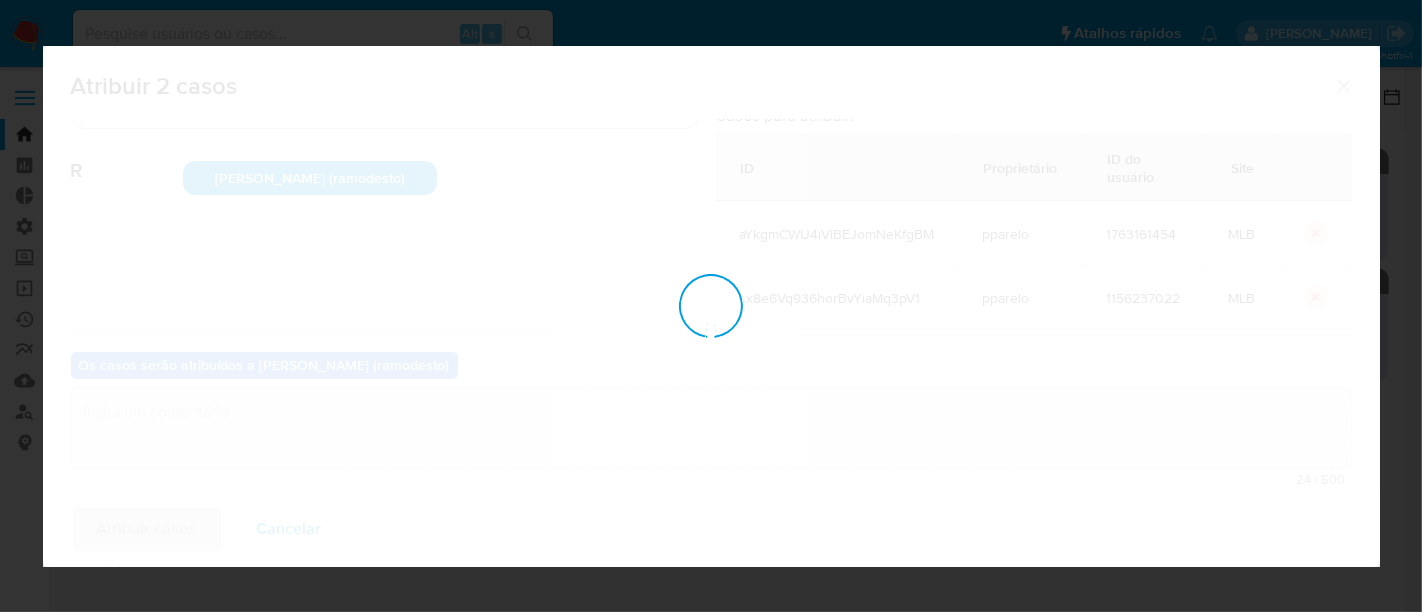 checkbox on "false" 